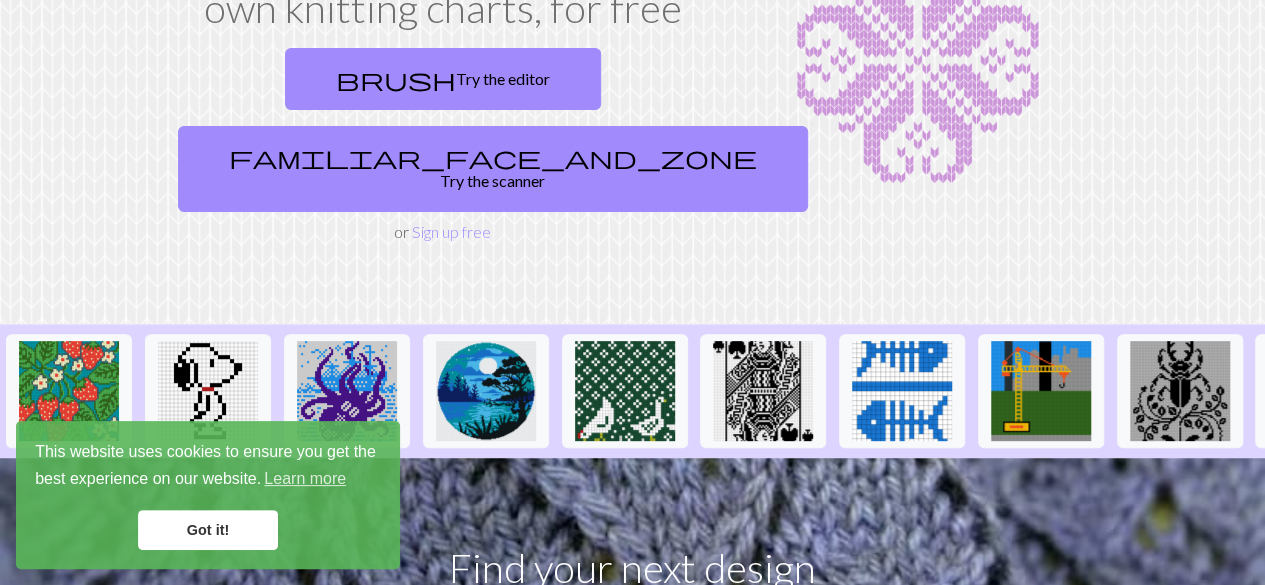 scroll, scrollTop: 0, scrollLeft: 0, axis: both 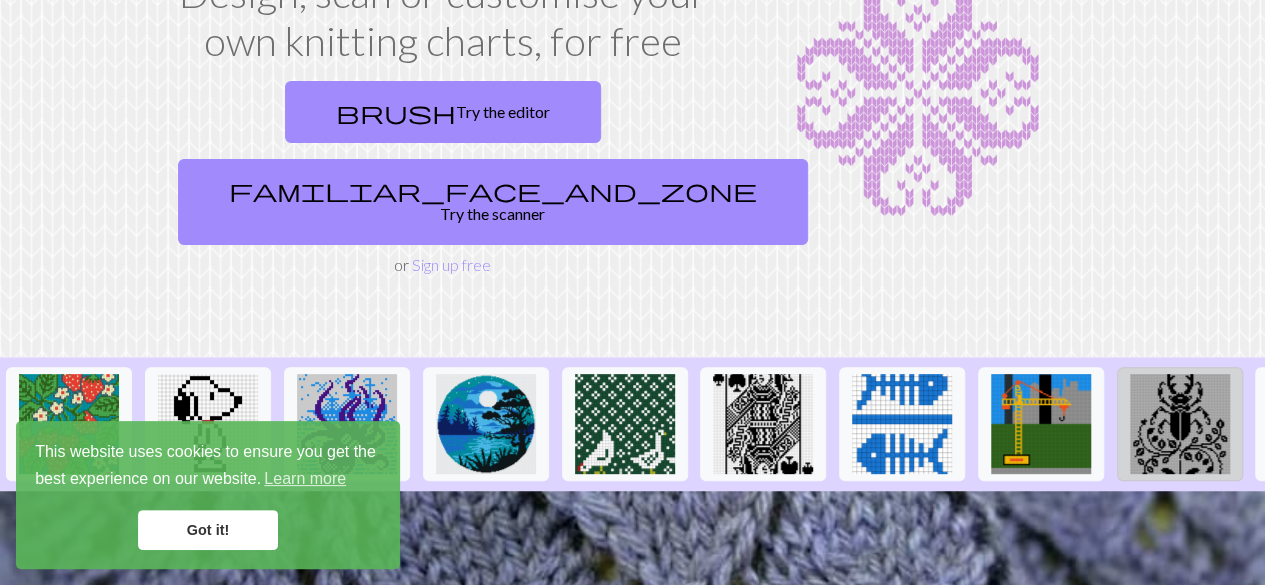click at bounding box center (1180, 424) 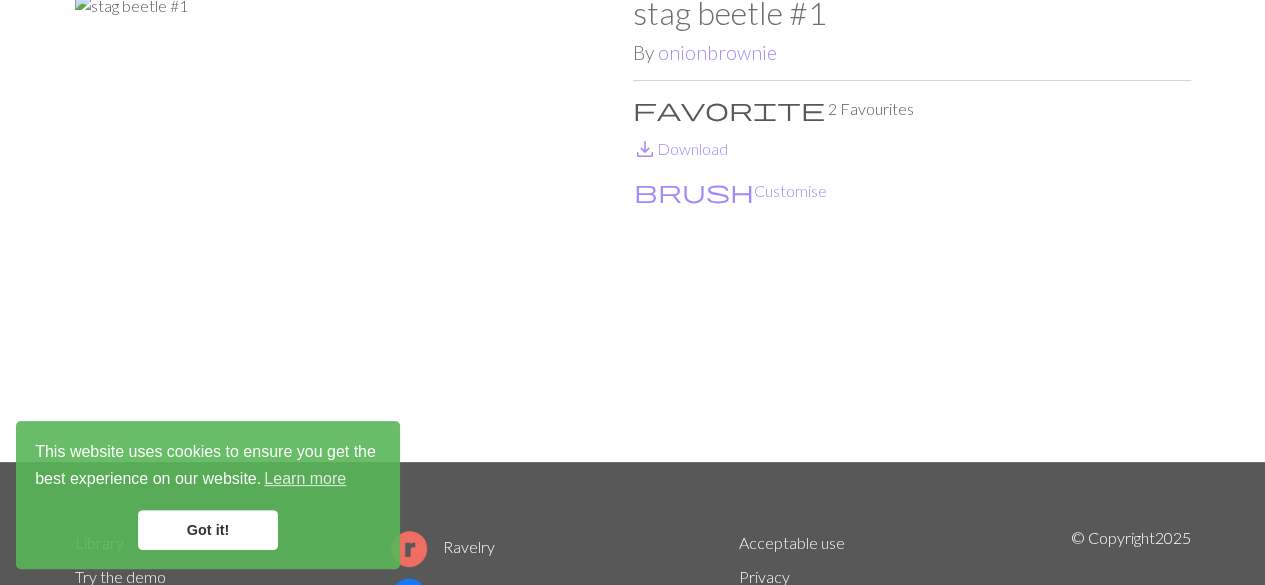 scroll, scrollTop: 118, scrollLeft: 0, axis: vertical 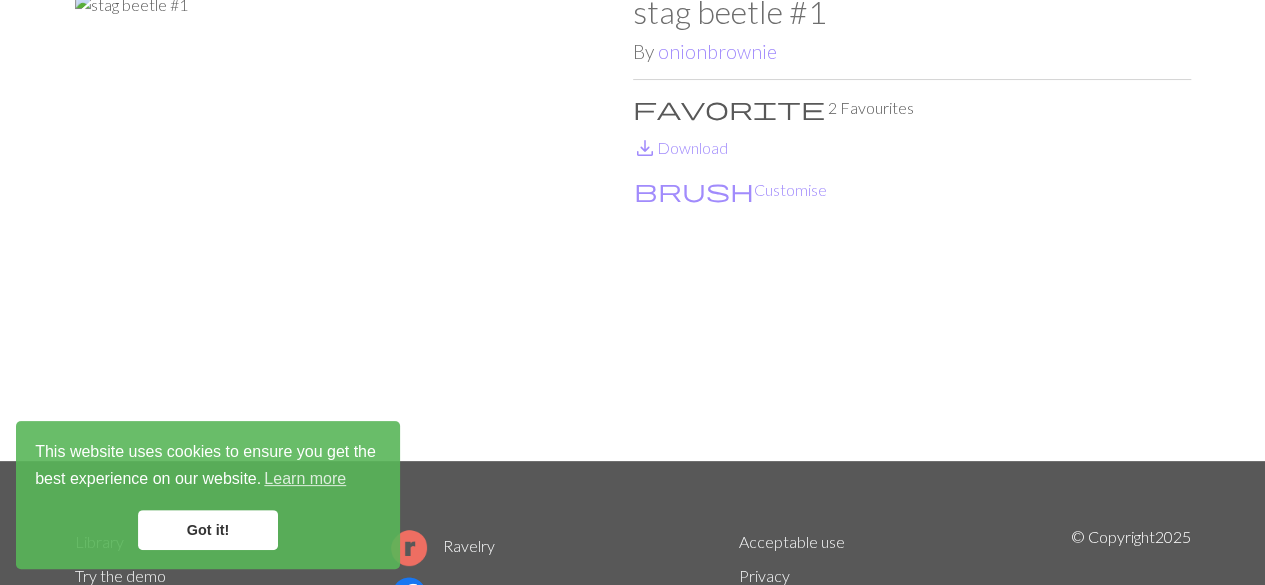 click on "Got it!" at bounding box center (208, 530) 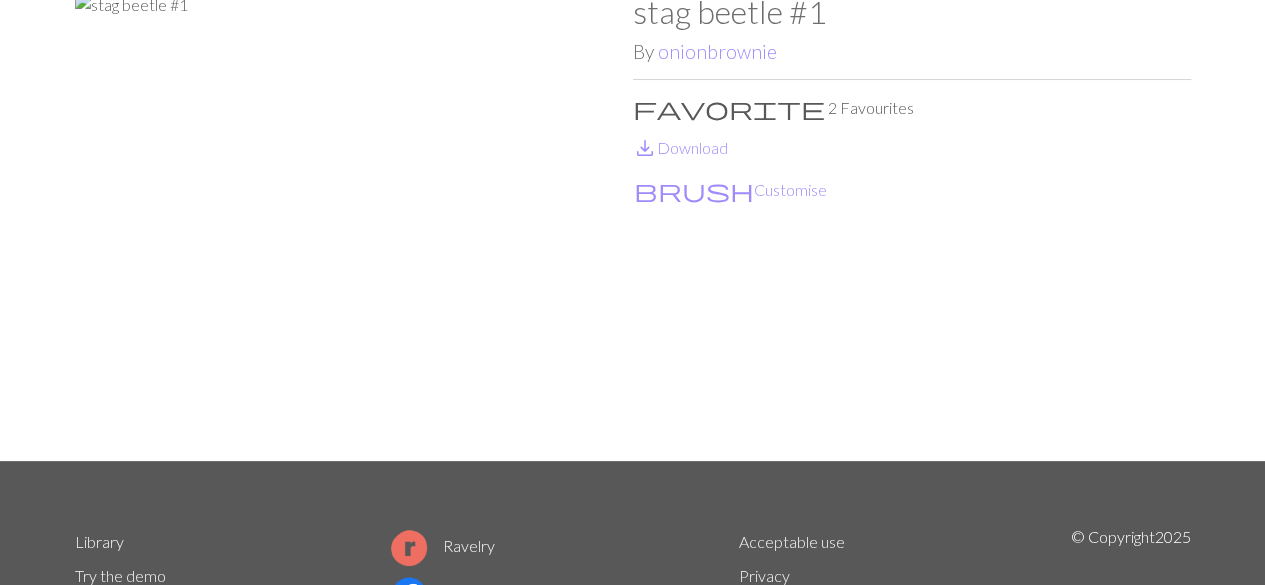 scroll, scrollTop: 0, scrollLeft: 0, axis: both 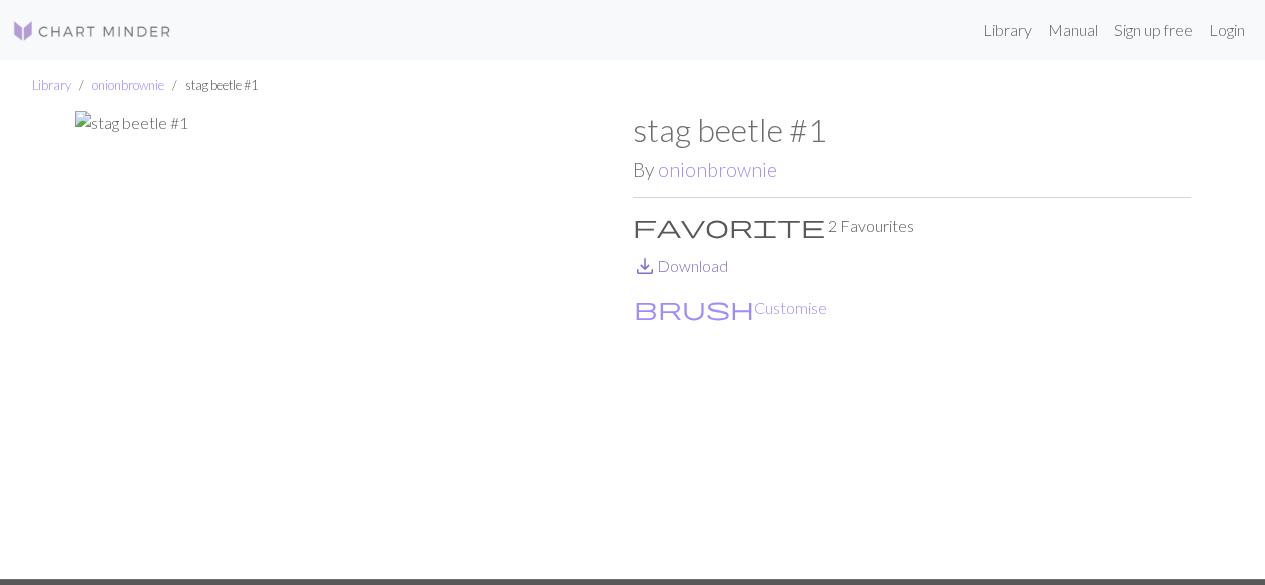 click on "save_alt  Download" at bounding box center (680, 265) 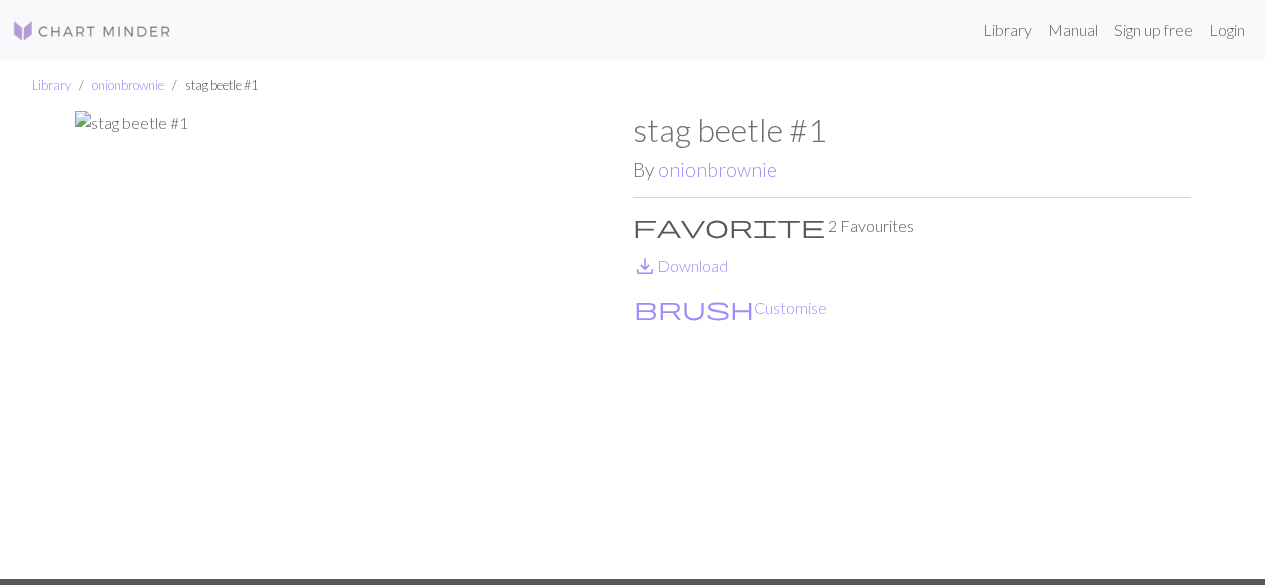 scroll, scrollTop: 0, scrollLeft: 0, axis: both 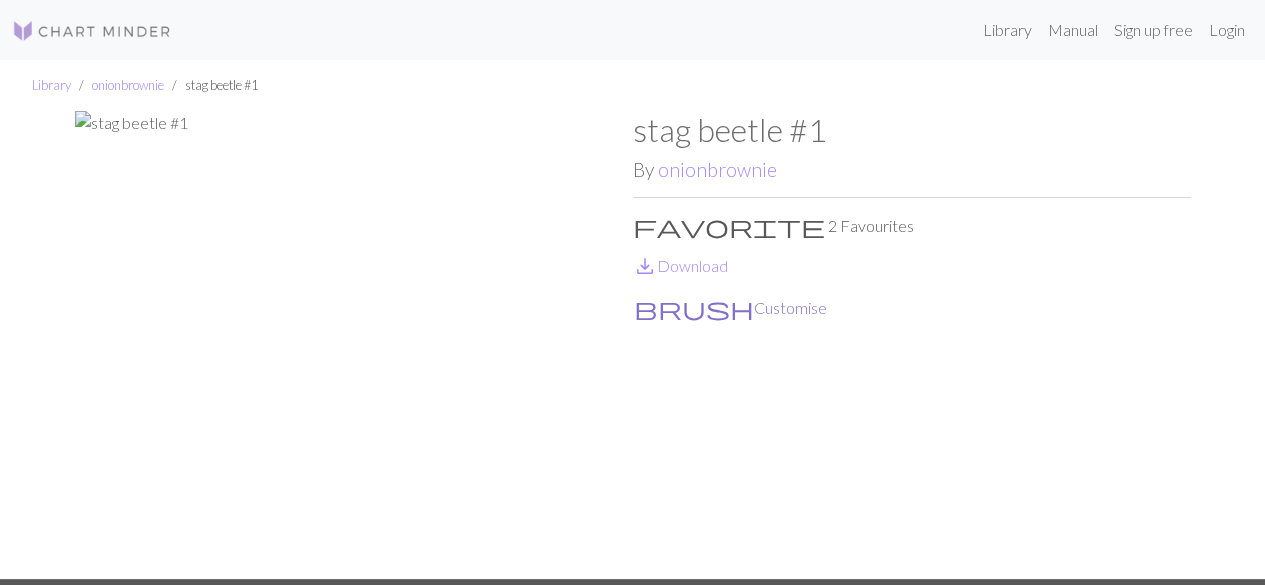 click on "brush Customise" at bounding box center (730, 308) 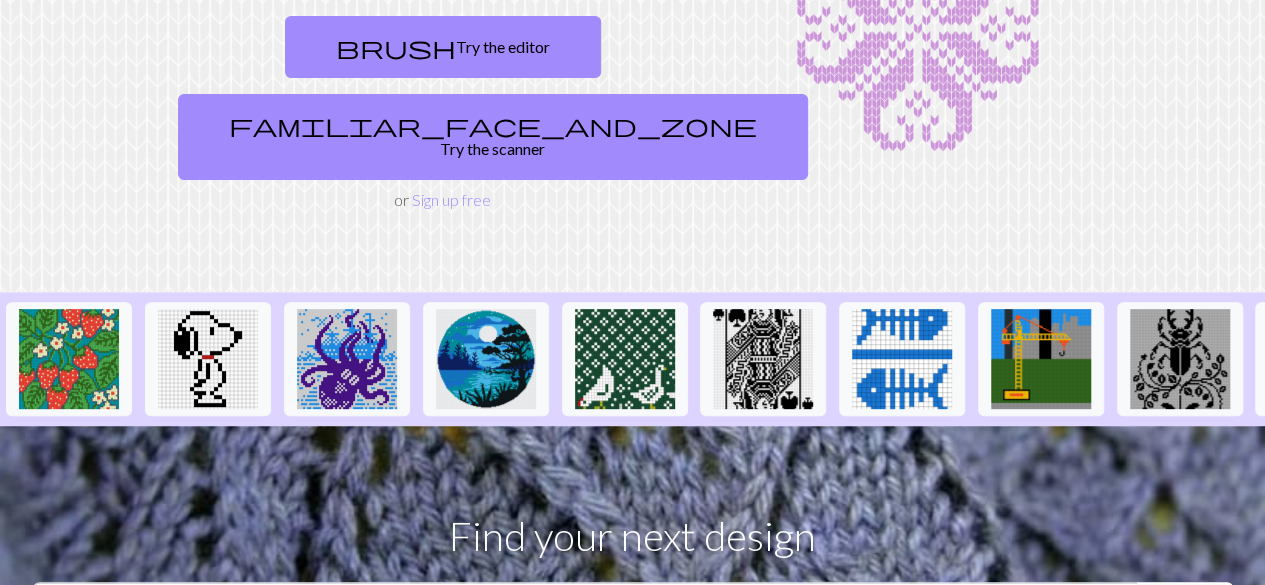 scroll, scrollTop: 242, scrollLeft: 0, axis: vertical 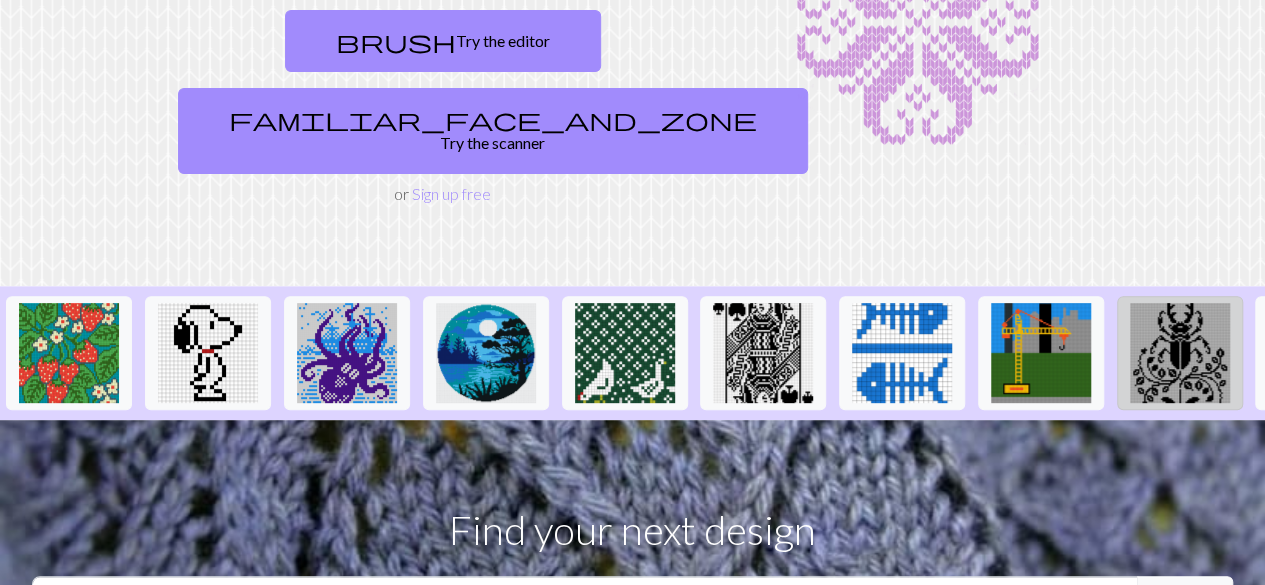 click at bounding box center (1180, 353) 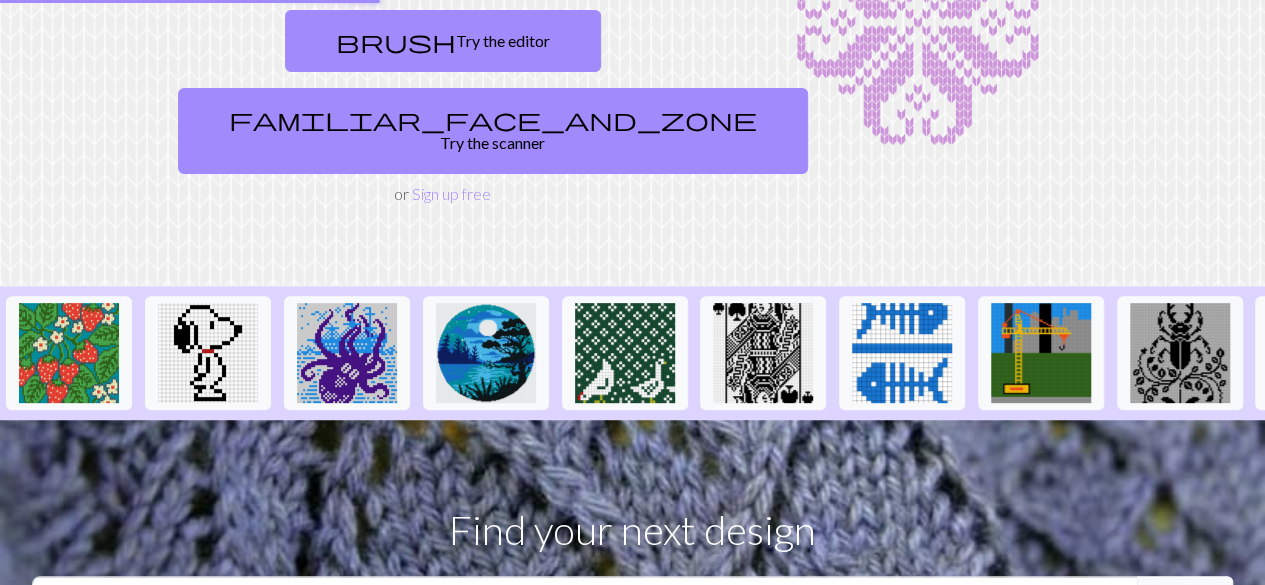 scroll, scrollTop: 0, scrollLeft: 0, axis: both 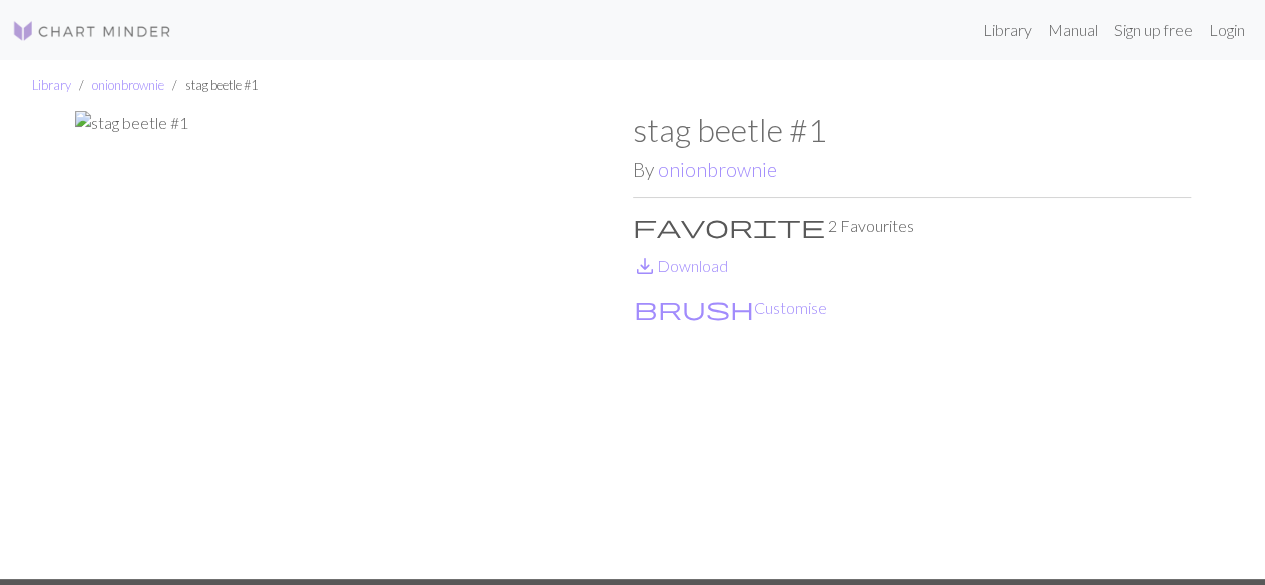 click at bounding box center [354, 345] 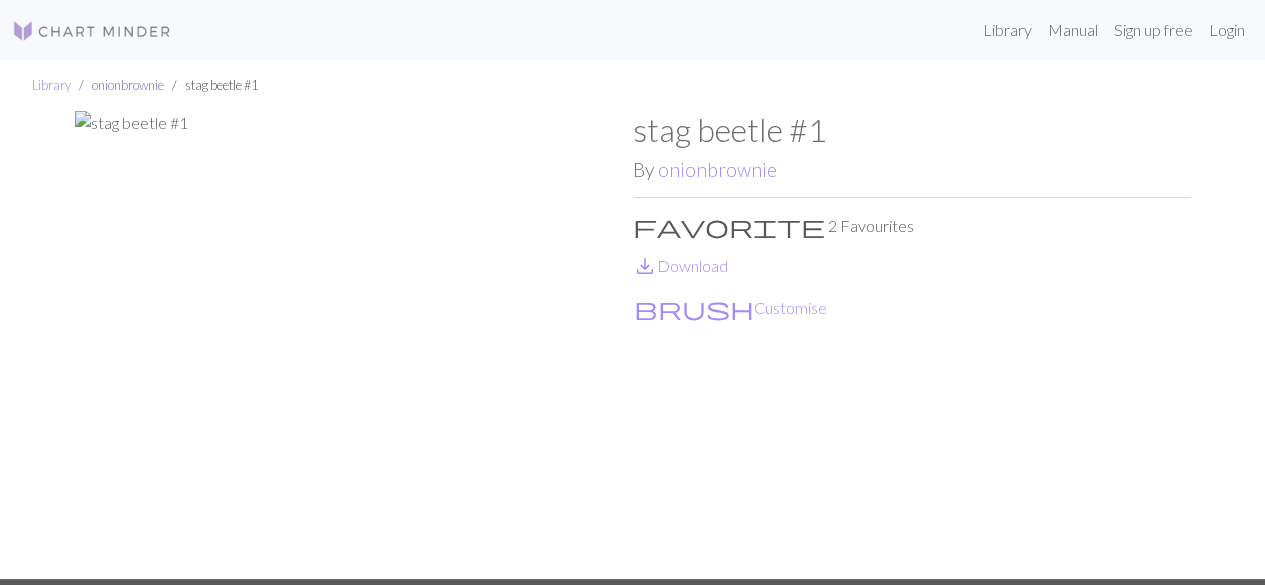 click on "onionbrownie" at bounding box center (128, 85) 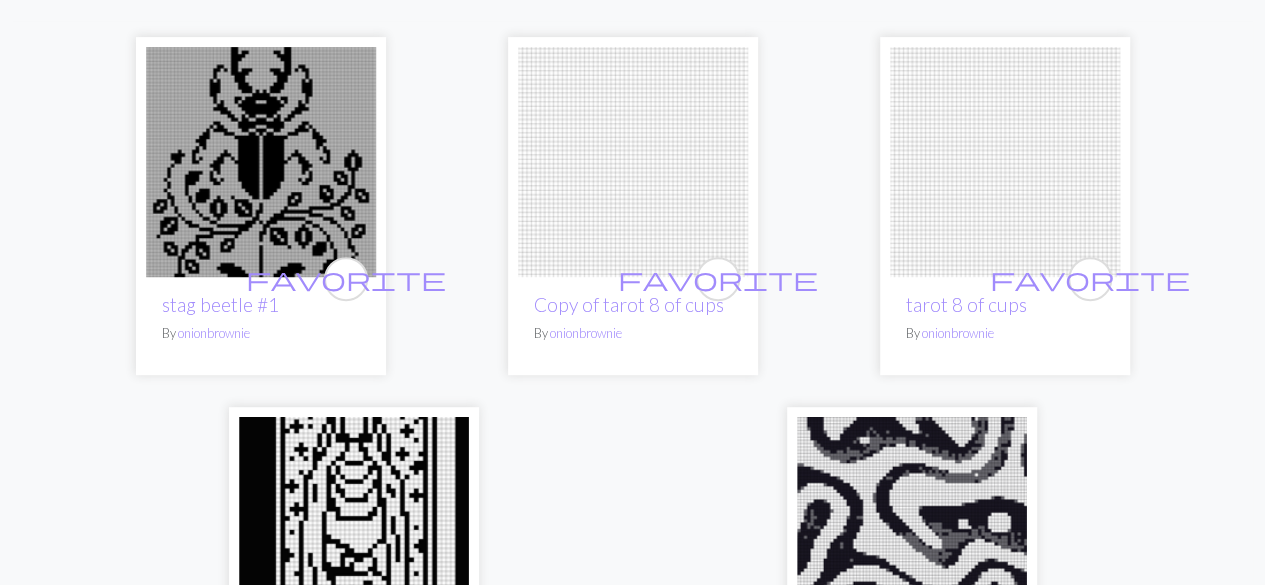scroll, scrollTop: 323, scrollLeft: 0, axis: vertical 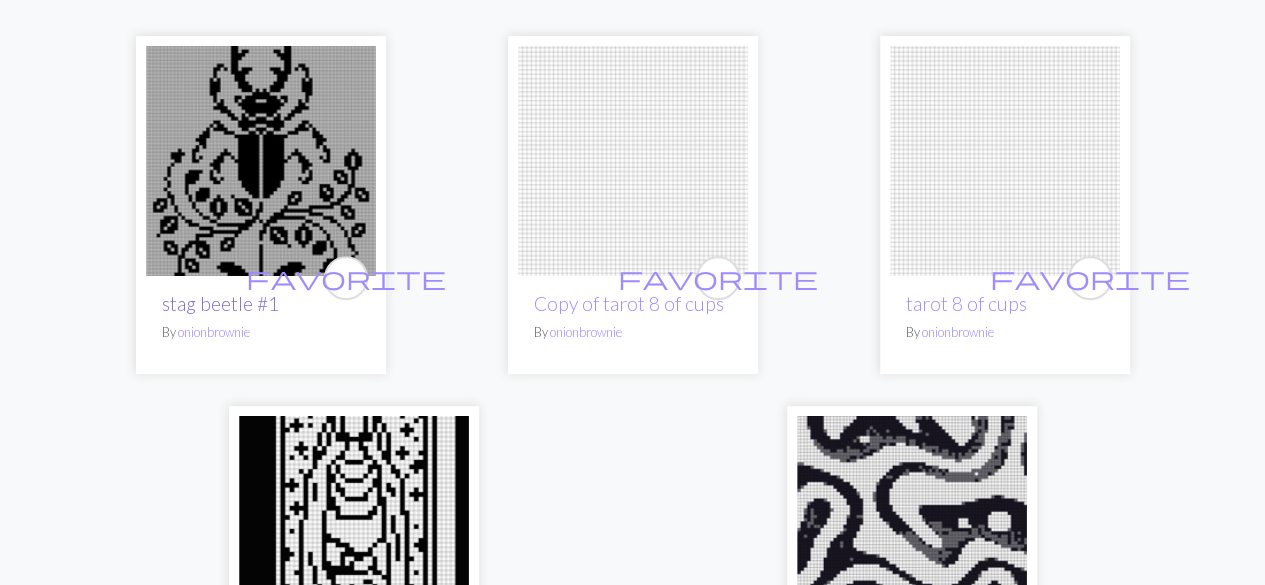 click on "stag beetle #1" at bounding box center [220, 303] 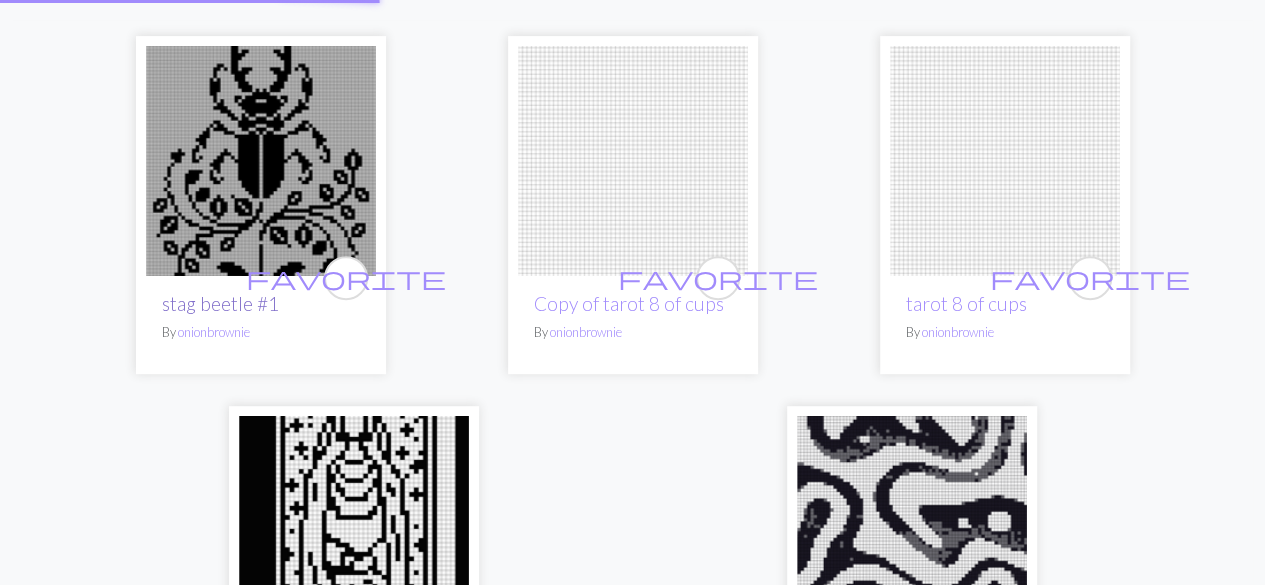 scroll, scrollTop: 0, scrollLeft: 0, axis: both 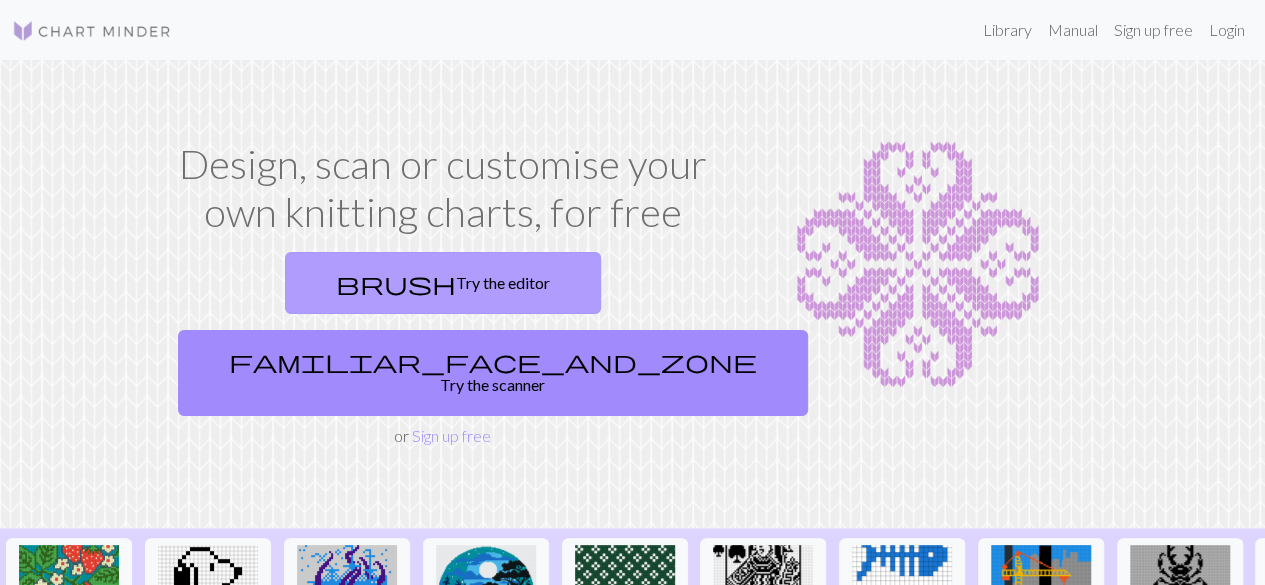 click on "brush  Try the editor" at bounding box center [443, 283] 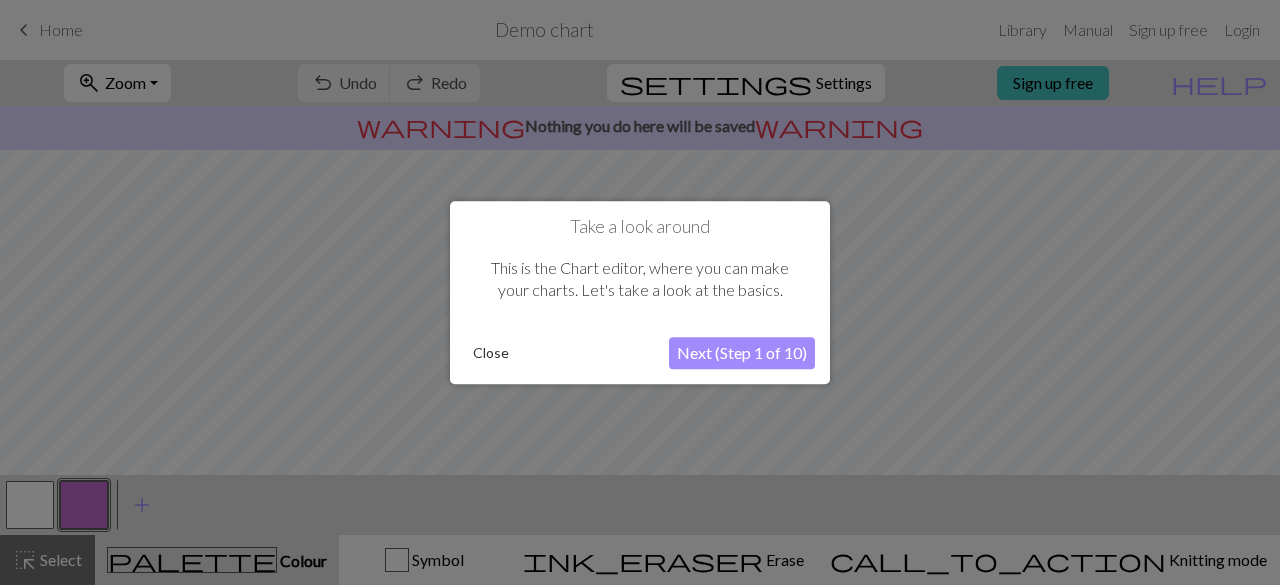 click at bounding box center [640, 292] 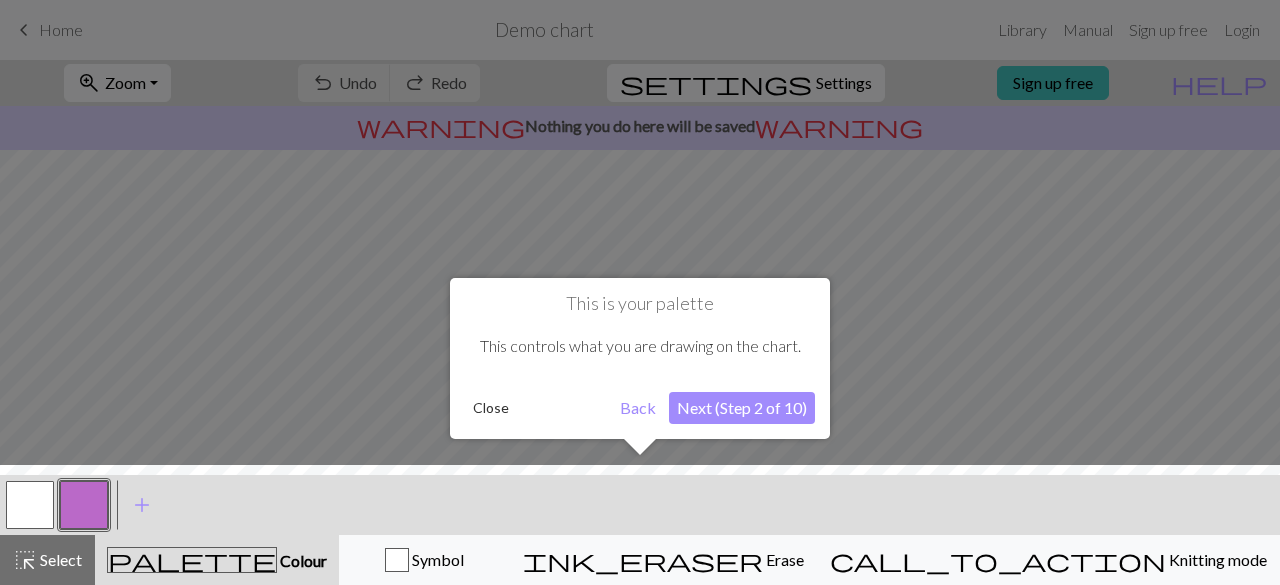 click at bounding box center [640, 292] 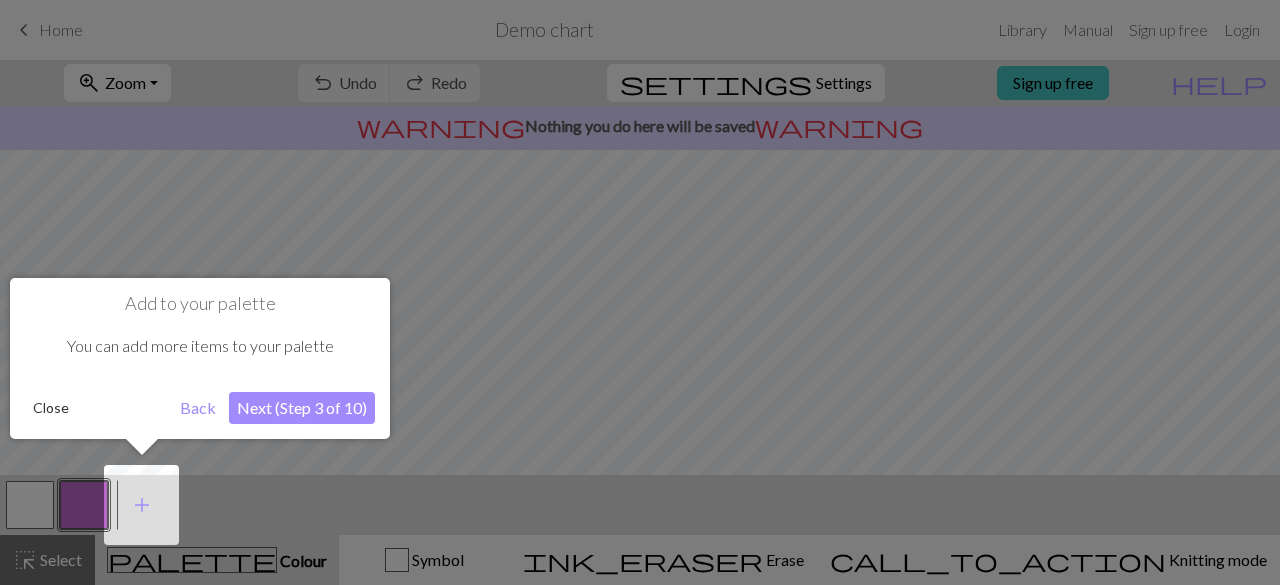 click on "Close" at bounding box center [51, 408] 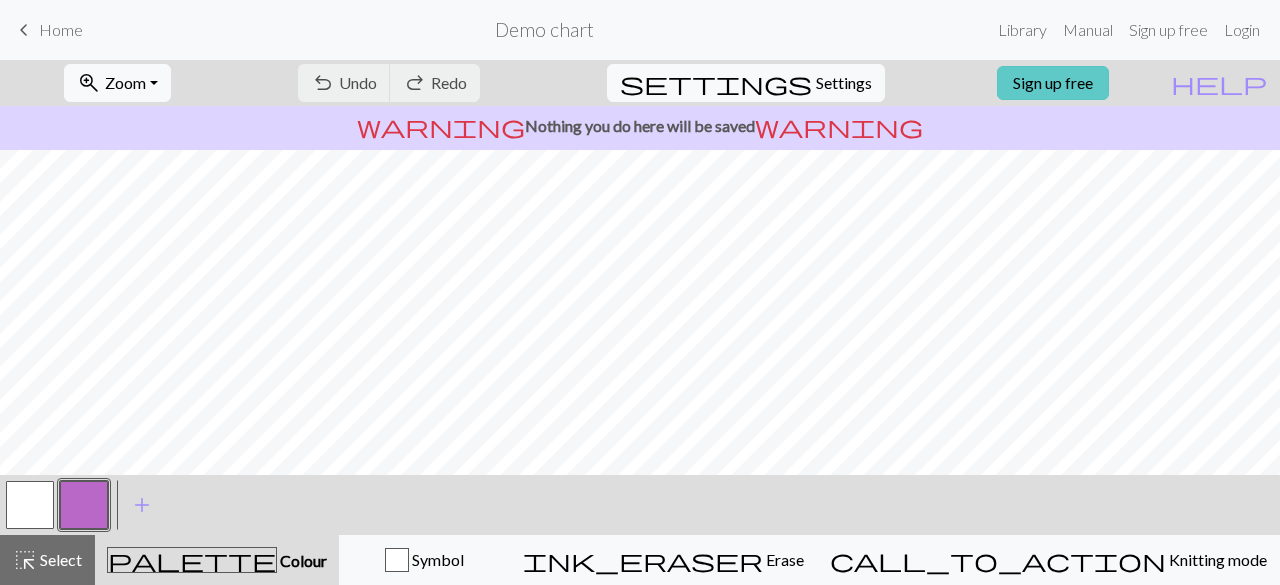 click on "Sign up free" at bounding box center (1053, 83) 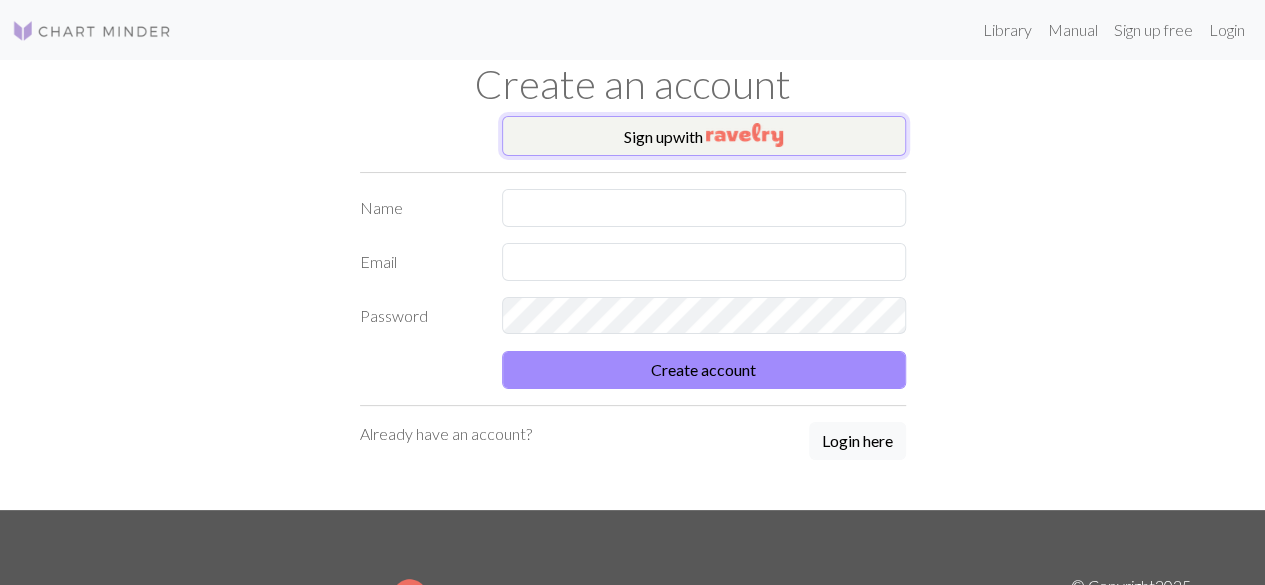 click on "Sign up  with" at bounding box center [704, 136] 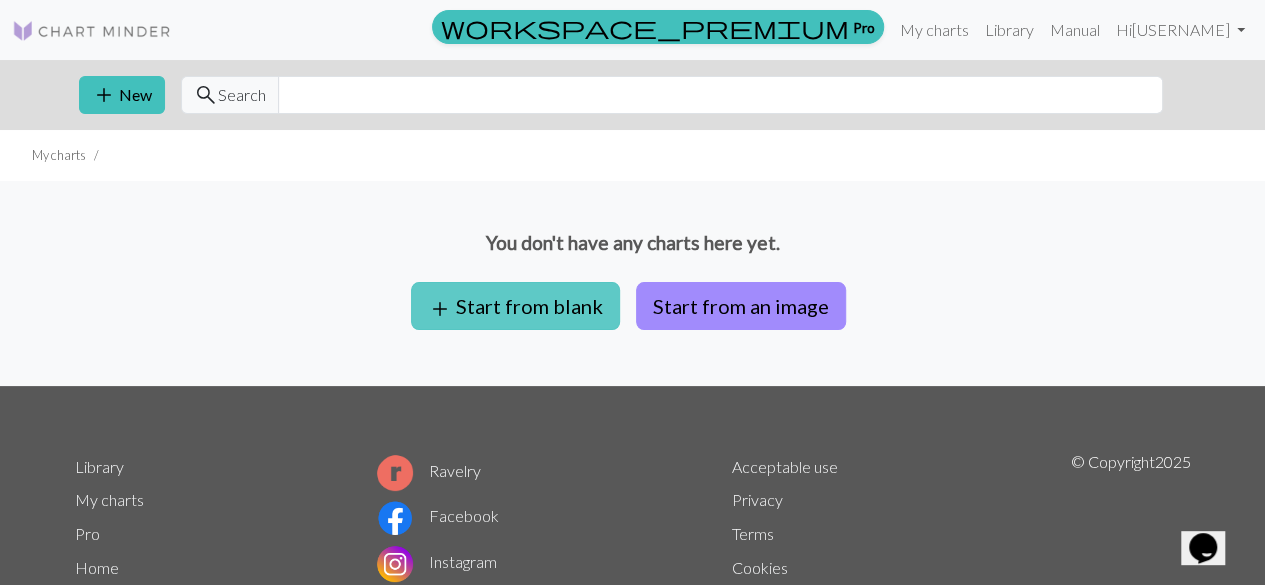 click on "add   Start from blank" at bounding box center [515, 306] 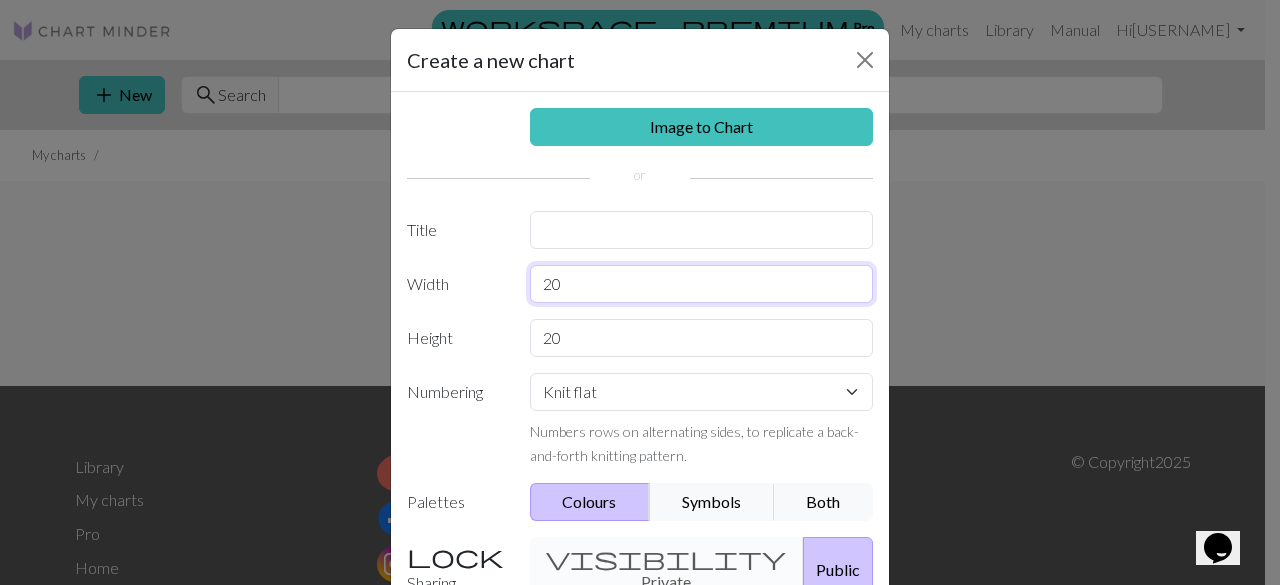 drag, startPoint x: 568, startPoint y: 279, endPoint x: 532, endPoint y: 282, distance: 36.124783 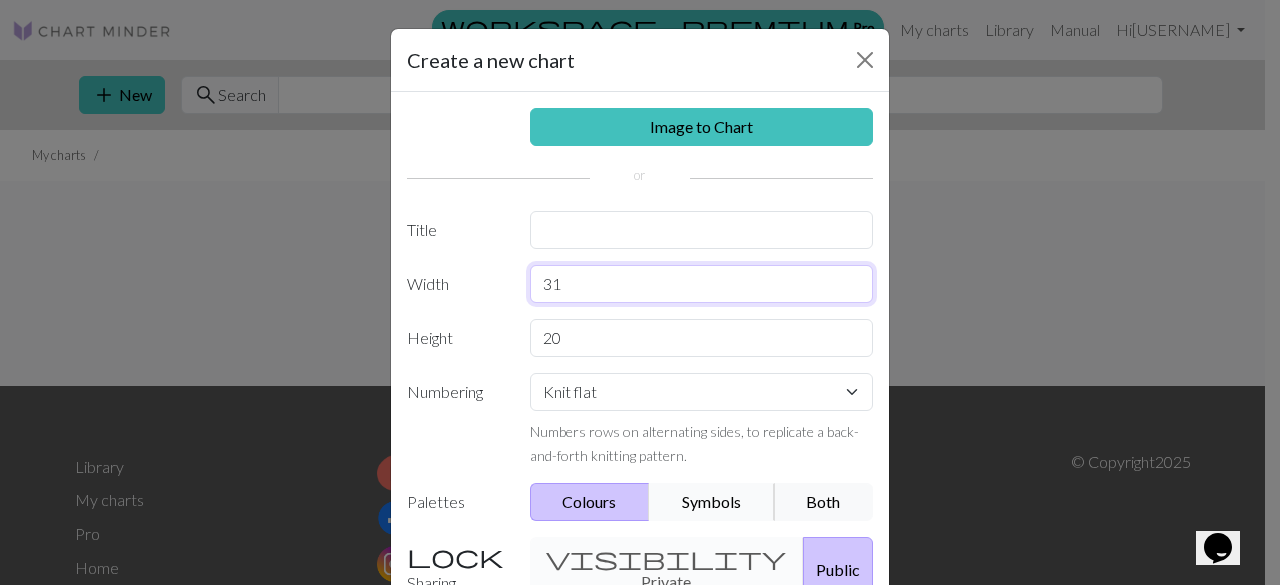 type on "31" 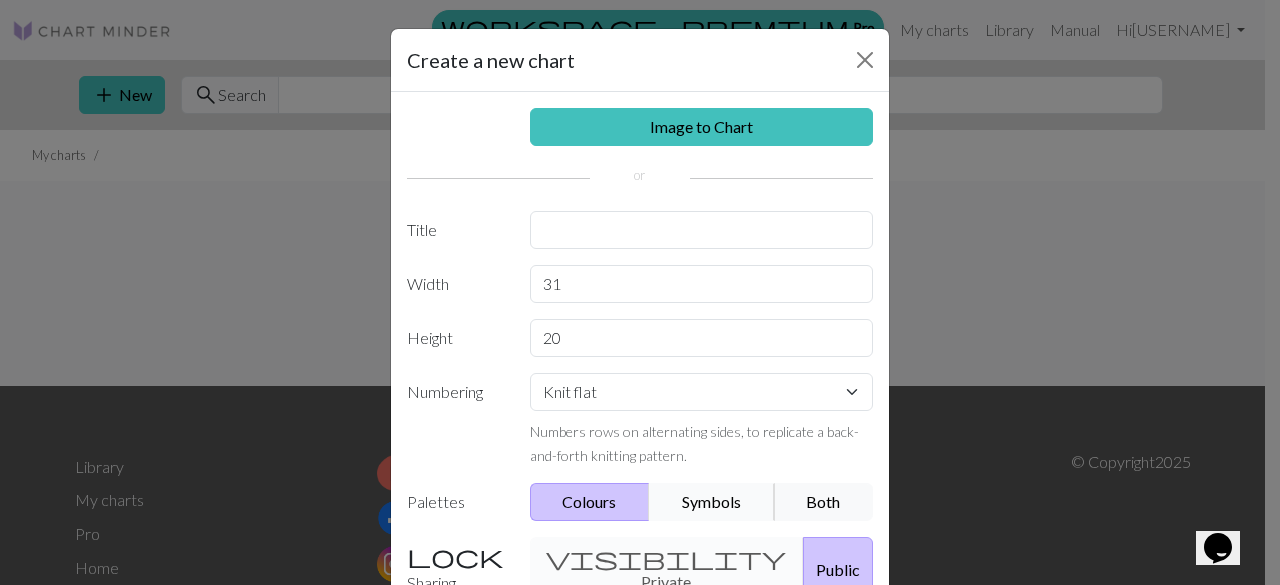 click on "Symbols" at bounding box center (712, 502) 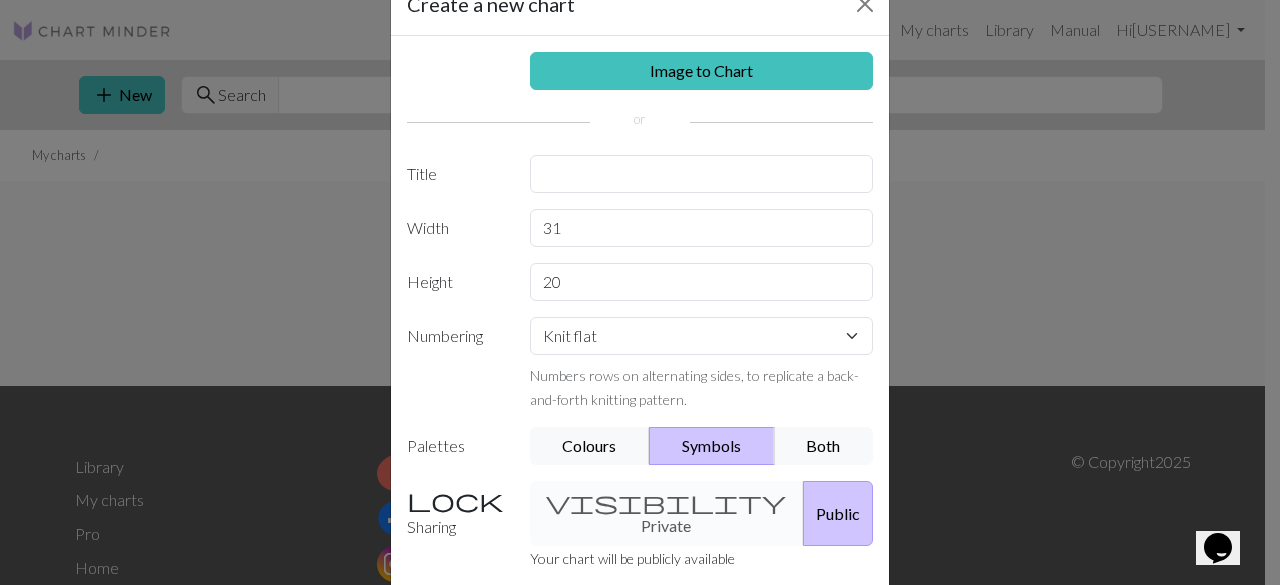 scroll, scrollTop: 24, scrollLeft: 0, axis: vertical 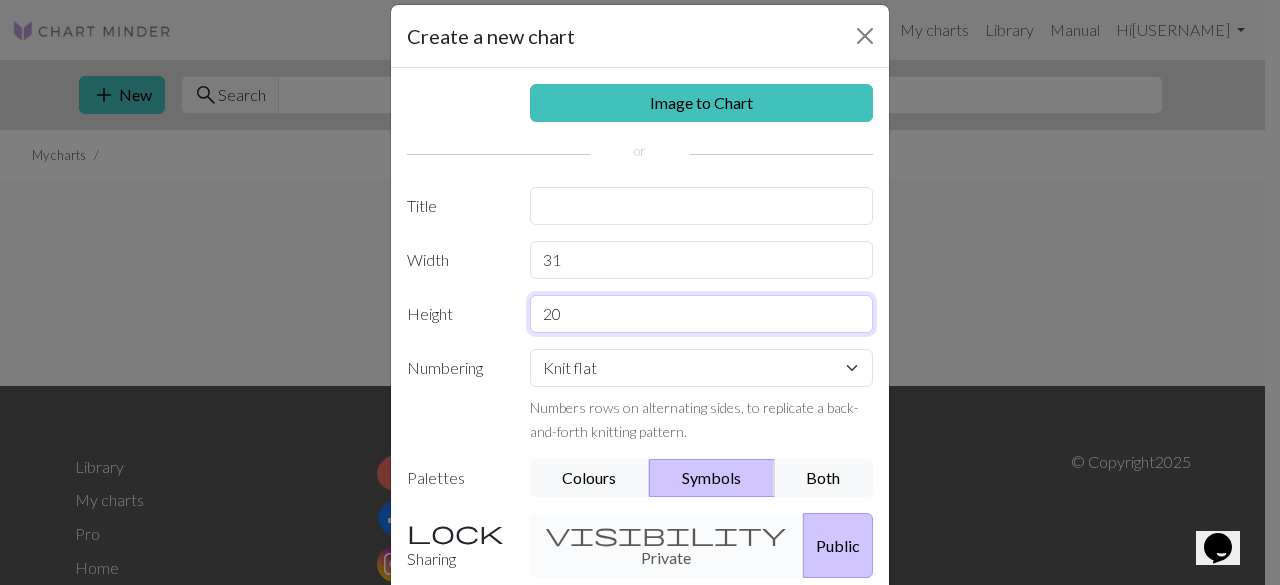 drag, startPoint x: 582, startPoint y: 307, endPoint x: 509, endPoint y: 308, distance: 73.00685 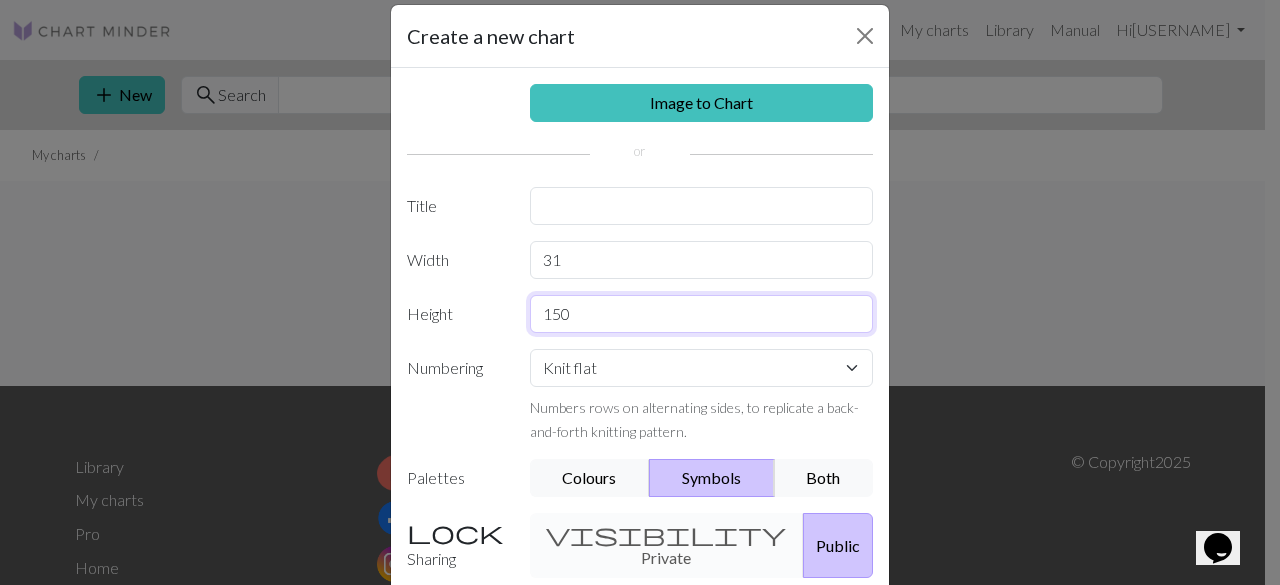 scroll, scrollTop: 200, scrollLeft: 0, axis: vertical 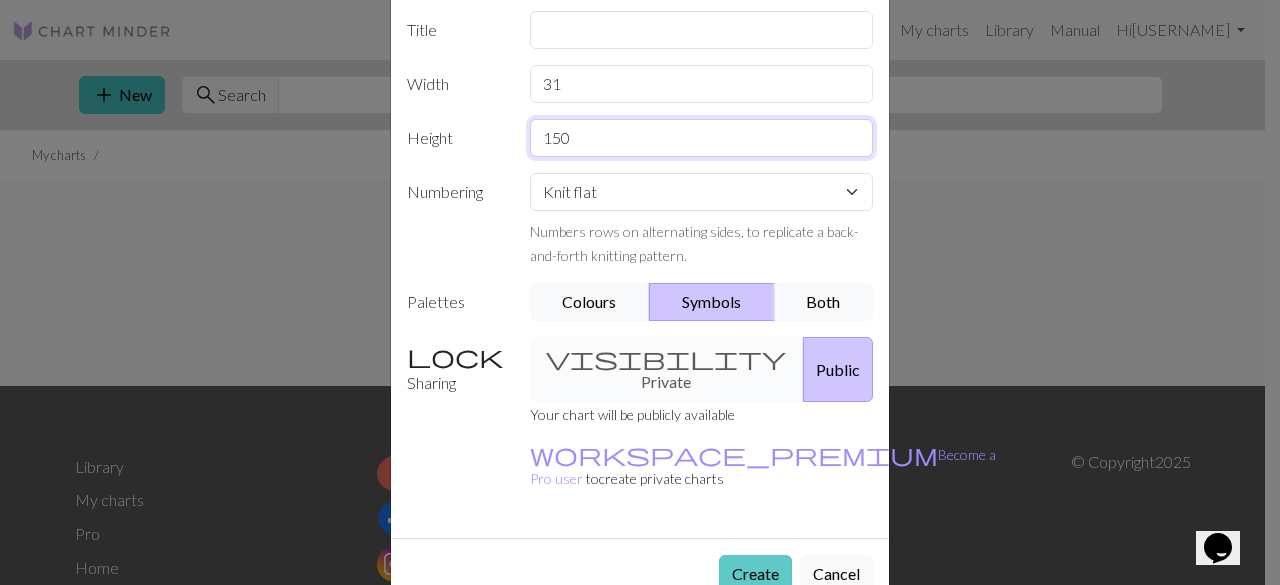 type on "150" 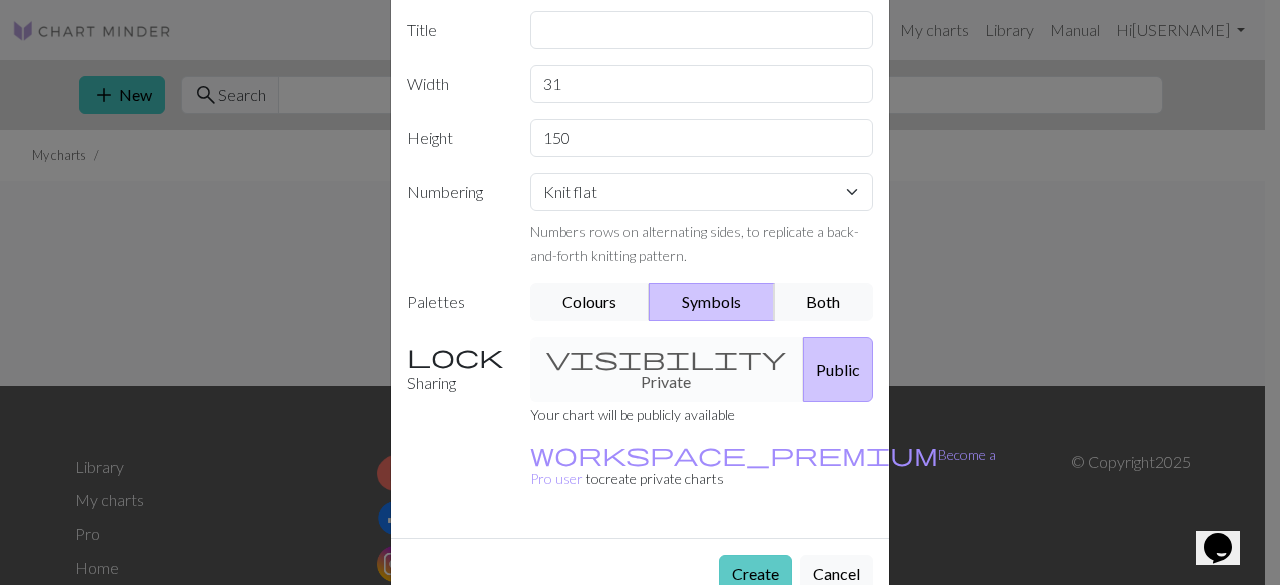 click on "Create" at bounding box center [755, 574] 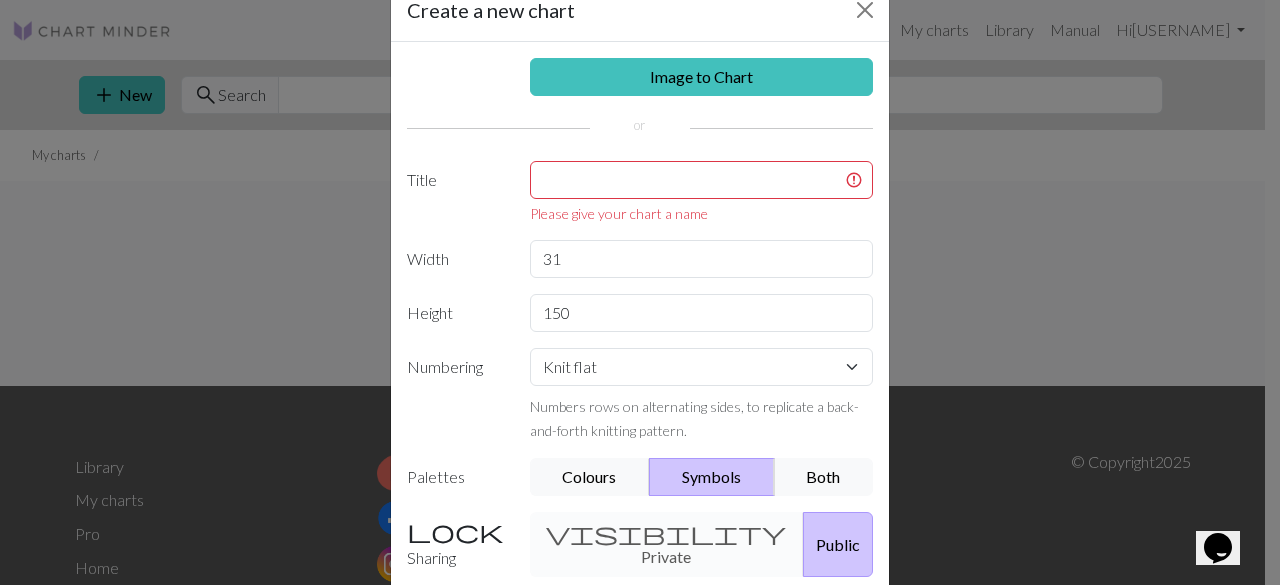 scroll, scrollTop: 34, scrollLeft: 0, axis: vertical 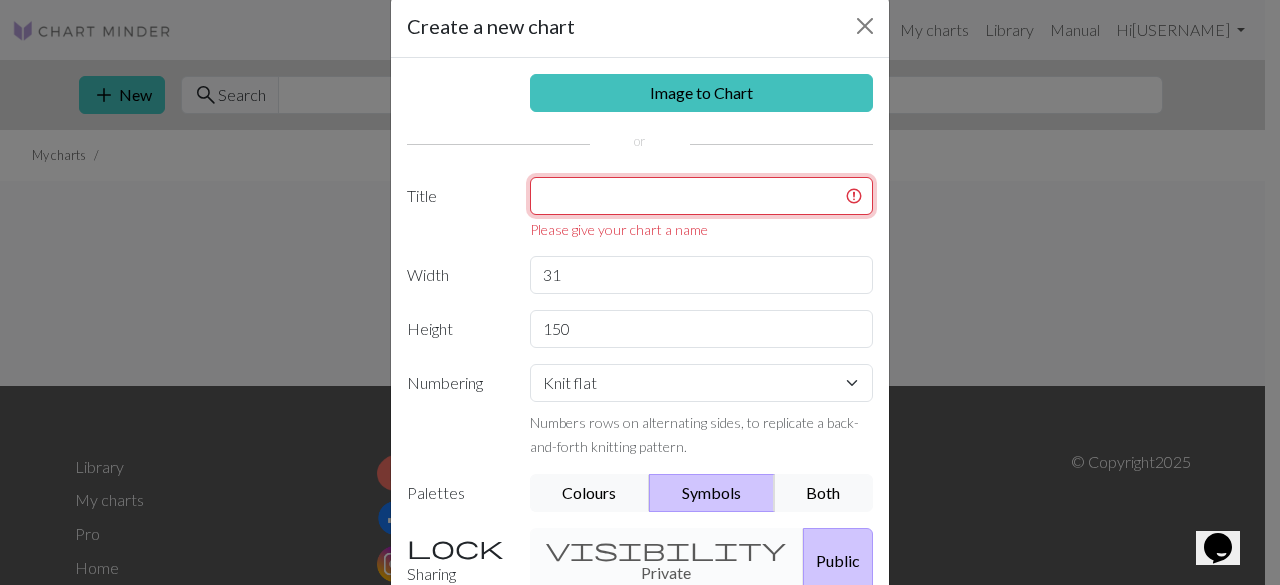 click at bounding box center (702, 196) 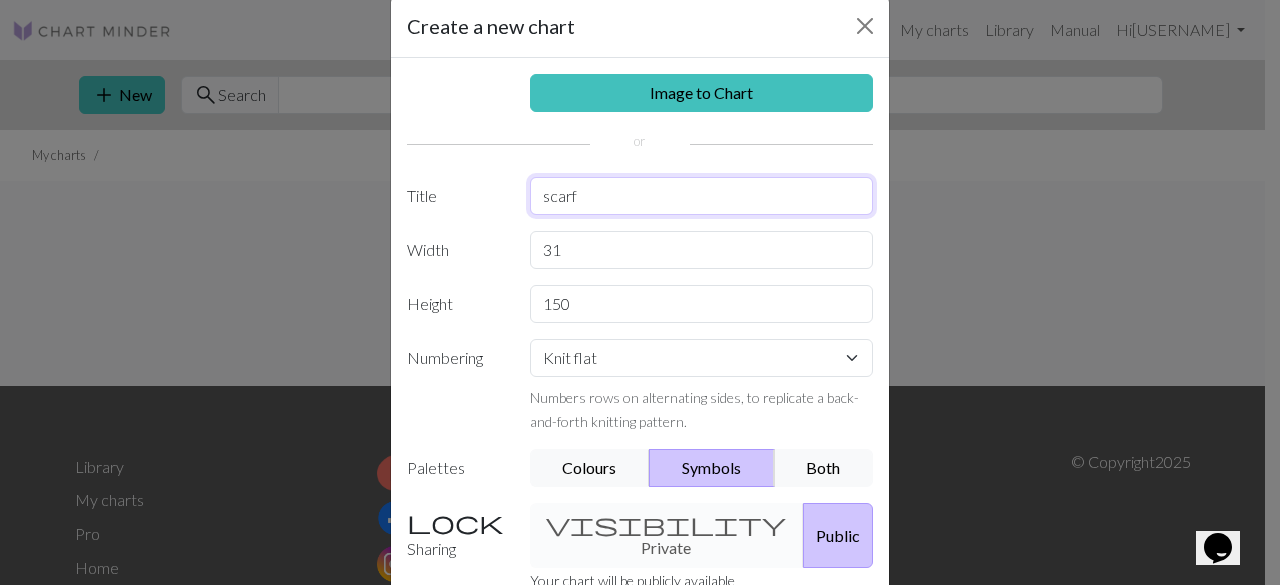 scroll, scrollTop: 200, scrollLeft: 0, axis: vertical 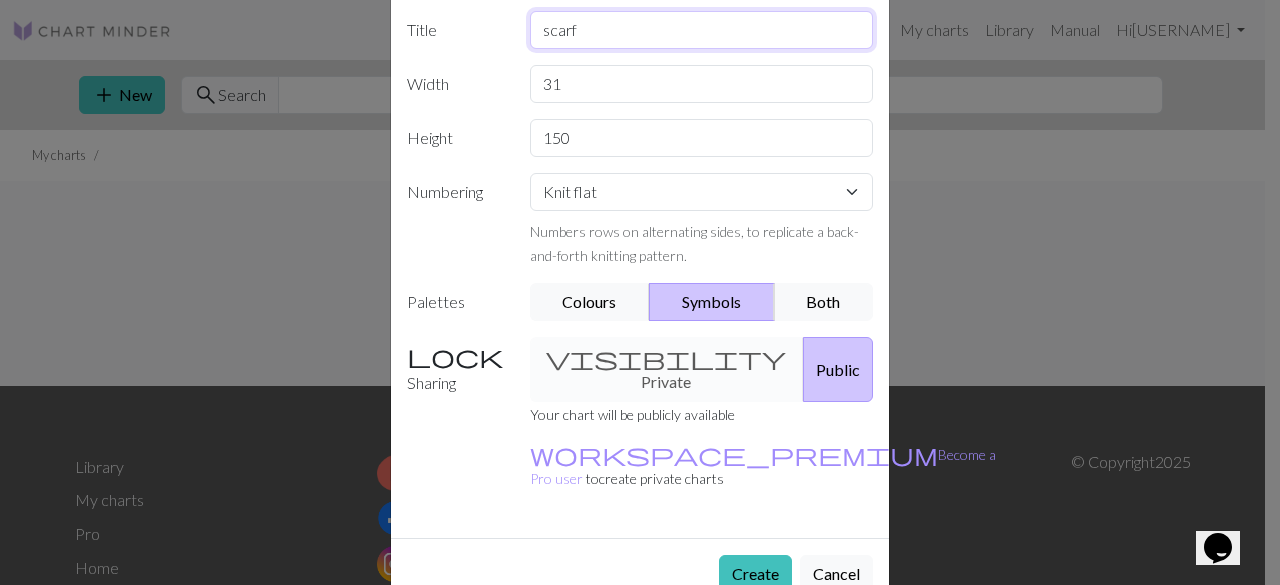 type on "scarf" 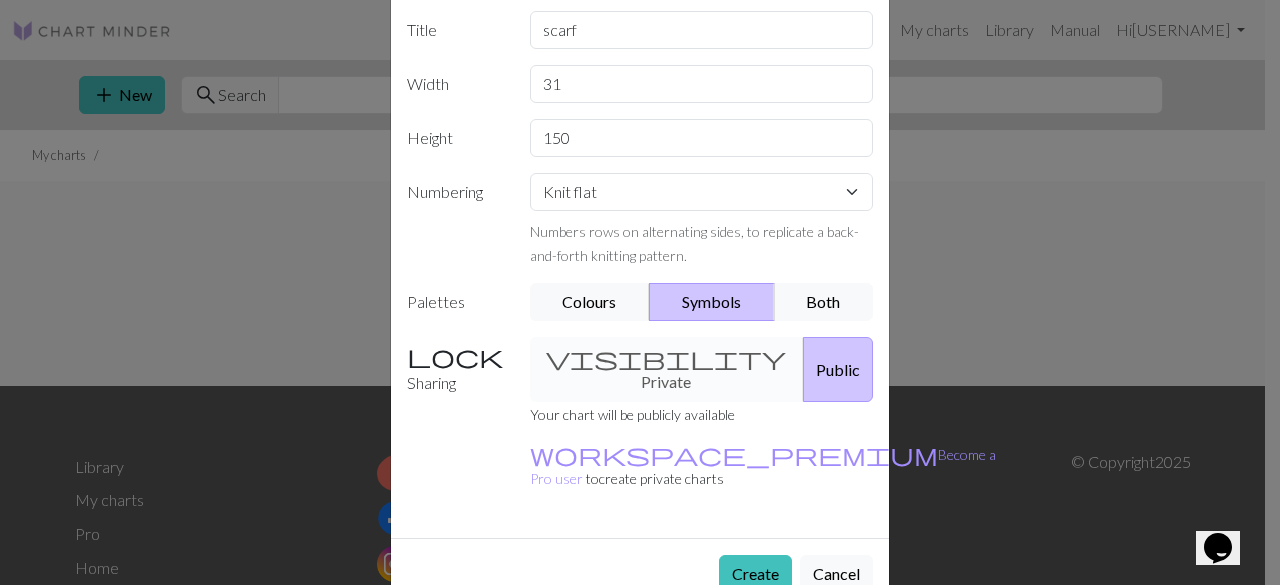 click on "visibility  Private Public" at bounding box center [702, 369] 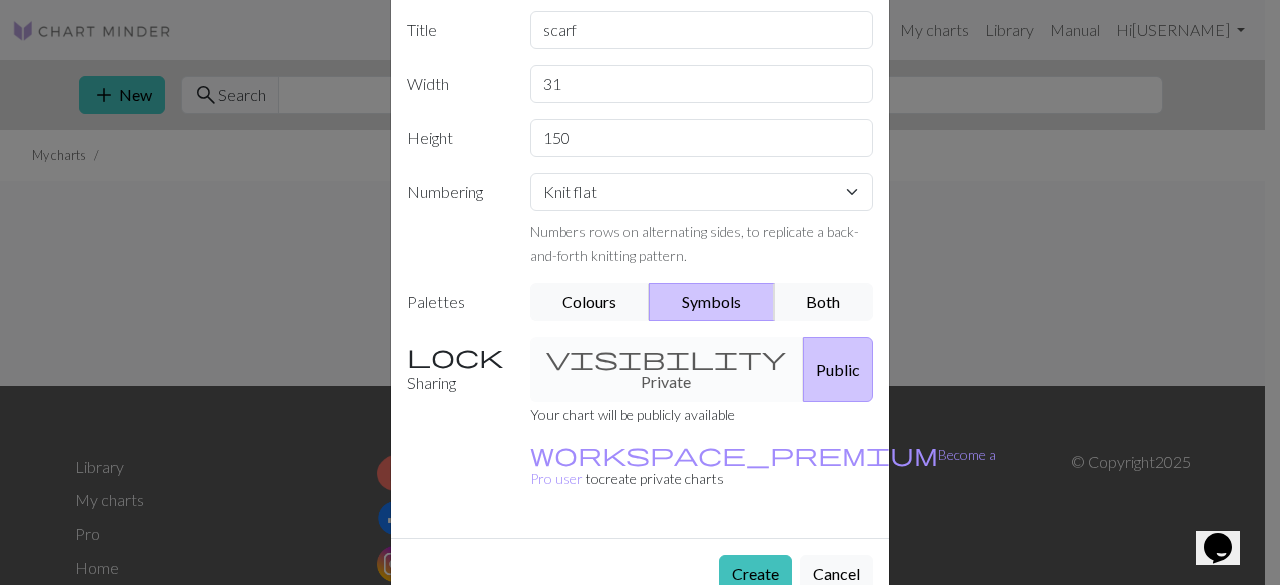 click on "visibility  Private Public" at bounding box center (702, 369) 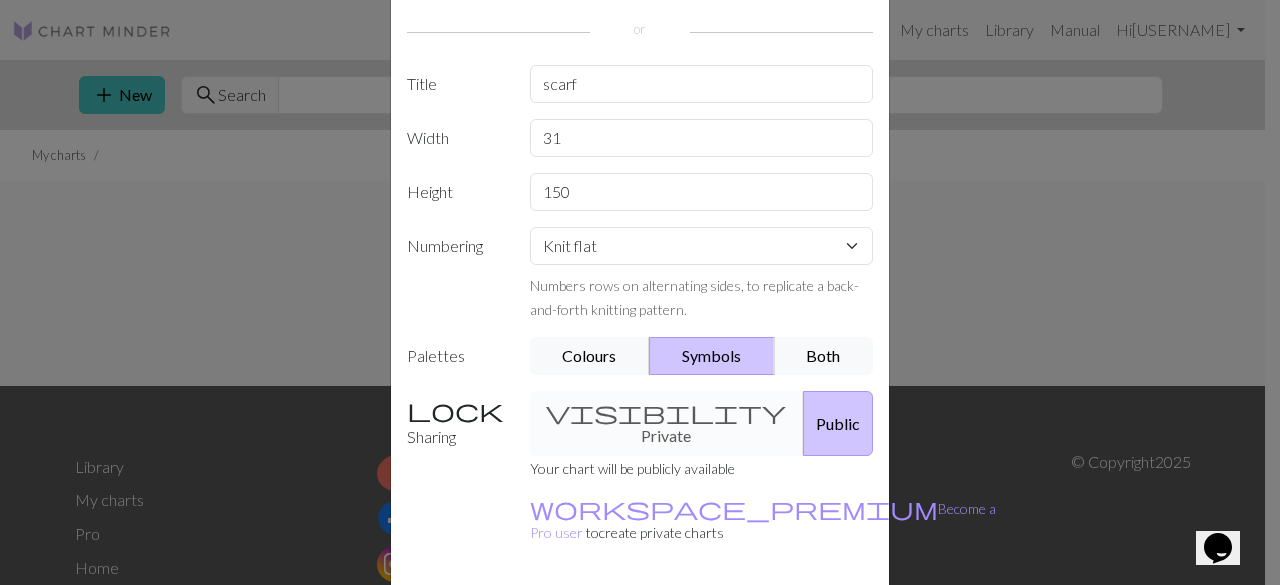scroll, scrollTop: 142, scrollLeft: 0, axis: vertical 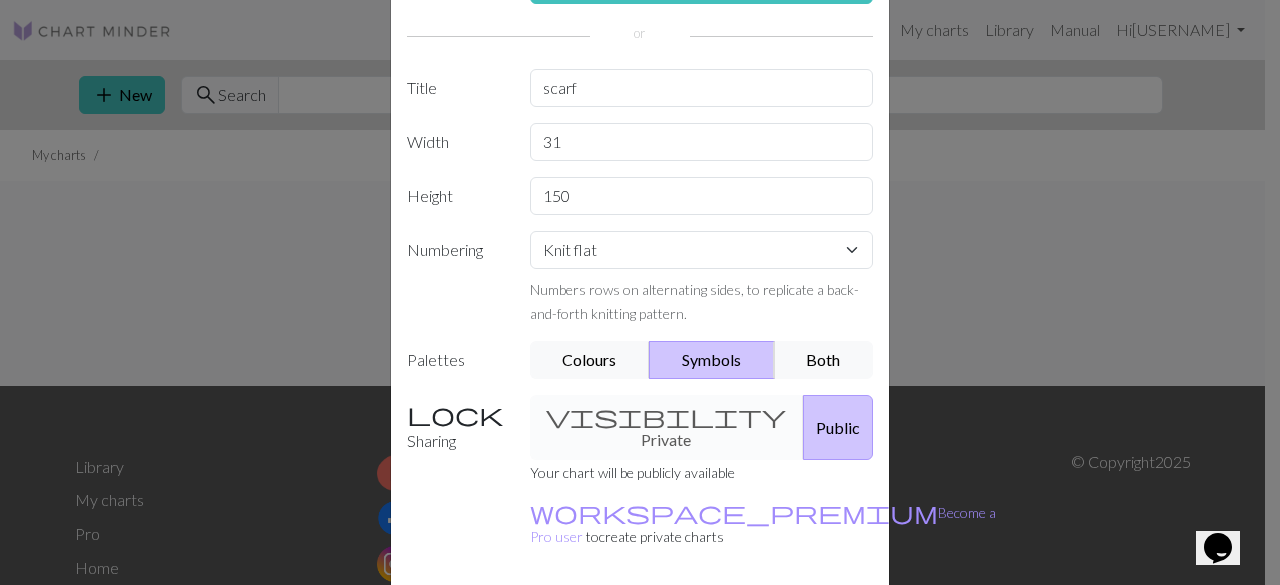 click on "Create" at bounding box center (755, 632) 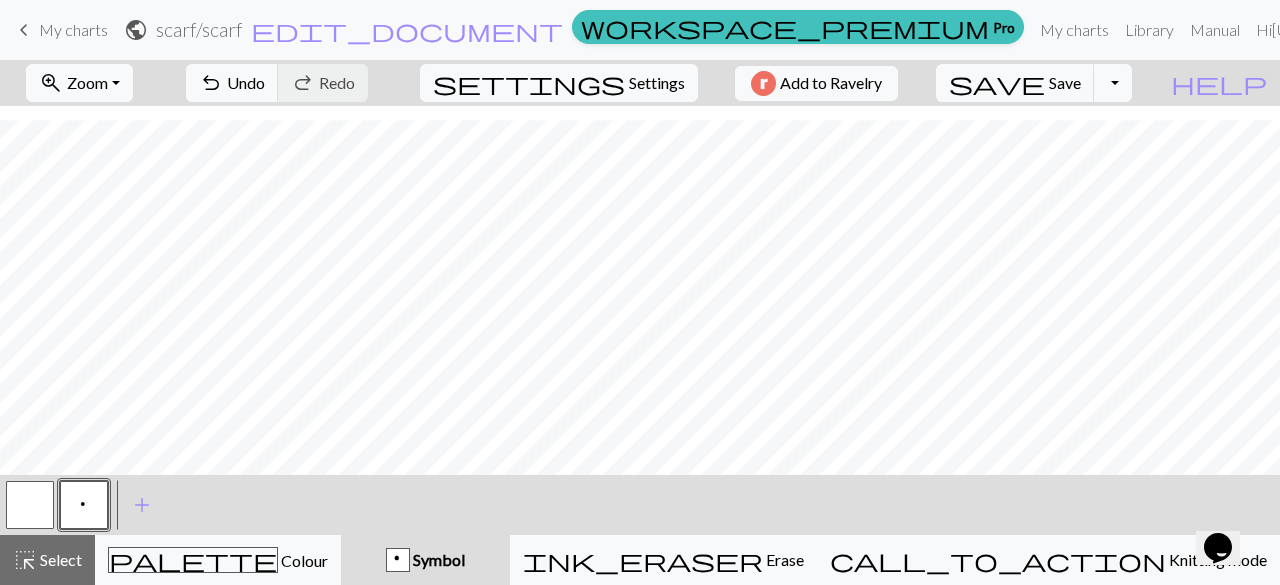 scroll, scrollTop: 2735, scrollLeft: 0, axis: vertical 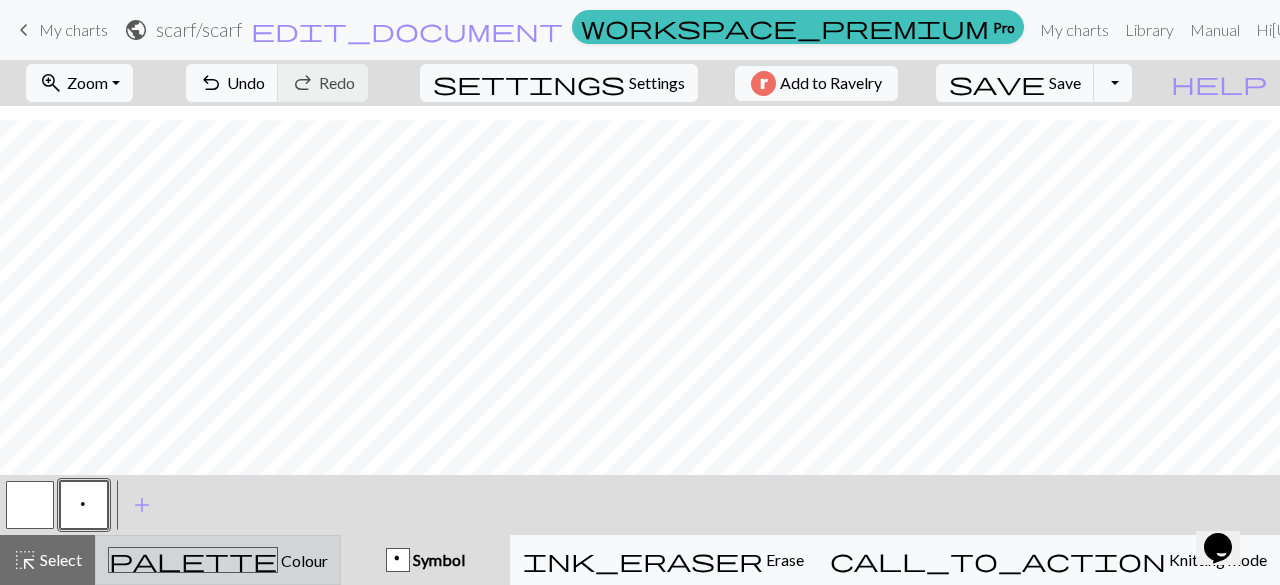 click on "Colour" at bounding box center [303, 560] 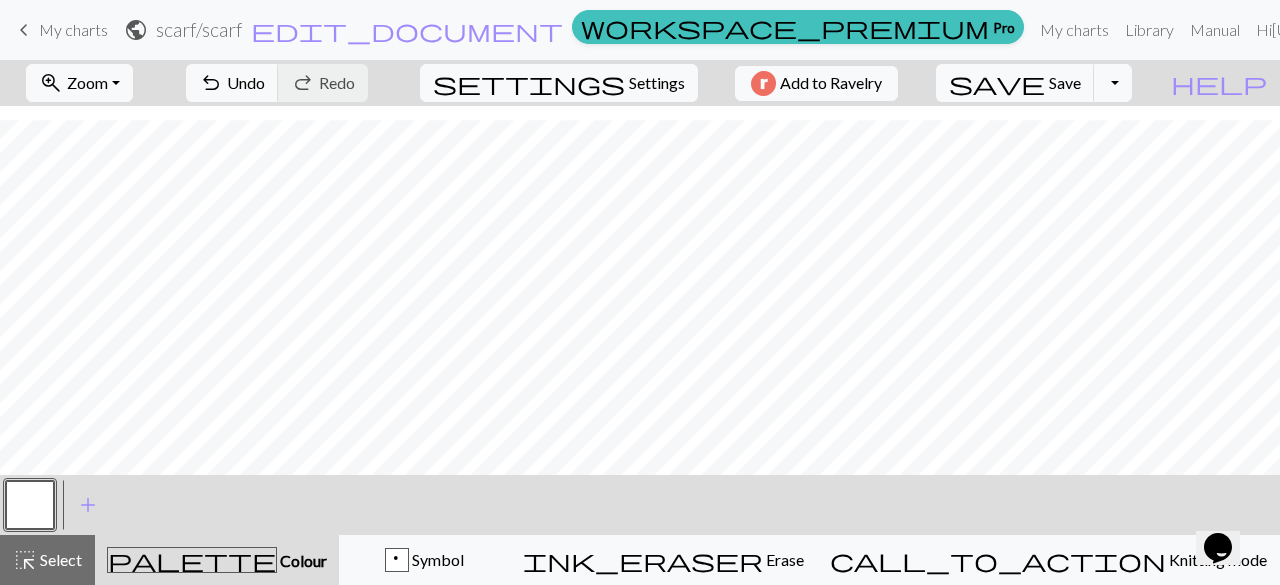 click at bounding box center [30, 505] 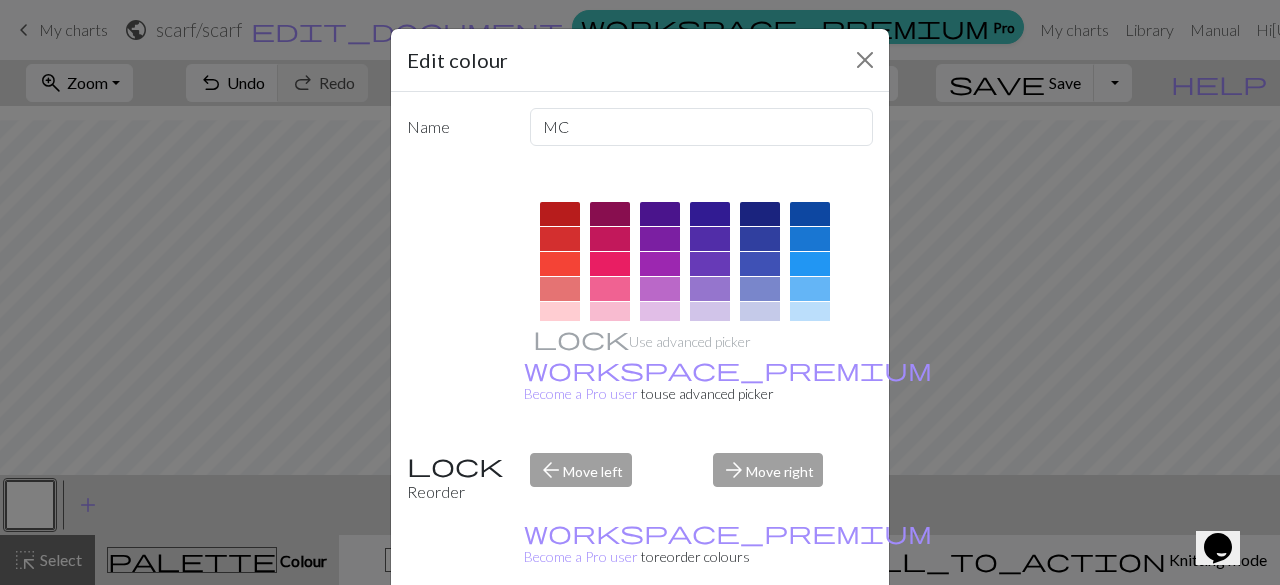 click on "Edit colour Name MC Use advanced picker workspace_premium Become a Pro user   to  use advanced picker Reorder arrow_back Move left arrow_forward Move right workspace_premium Become a Pro user   to  reorder colours Done Cancel" at bounding box center [640, 292] 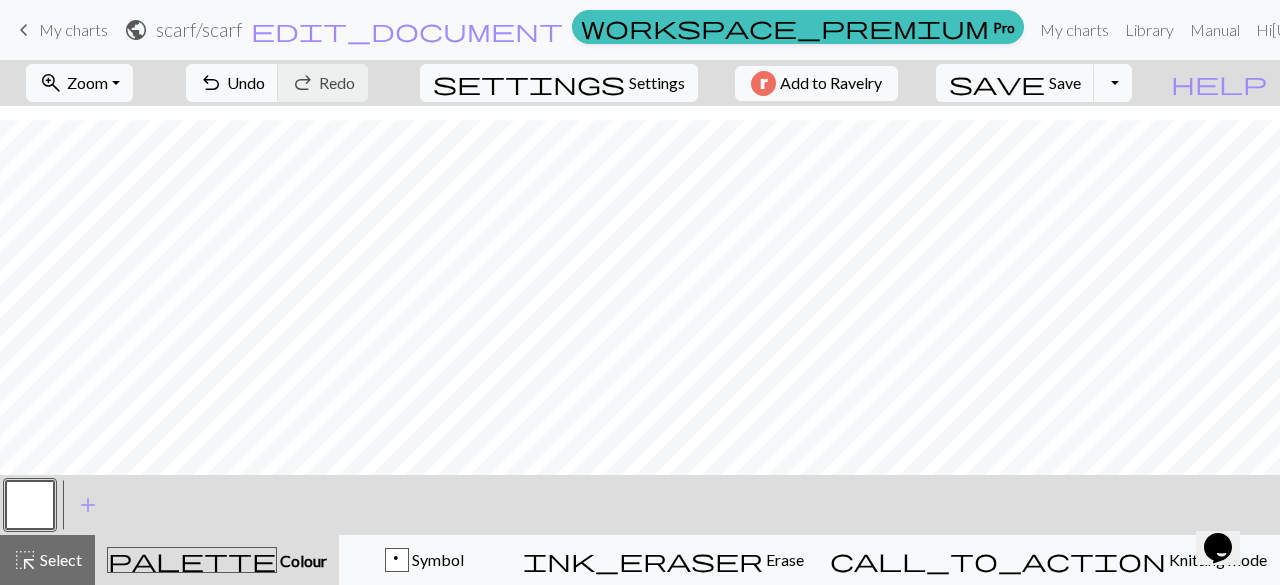 click on "add" at bounding box center [88, 505] 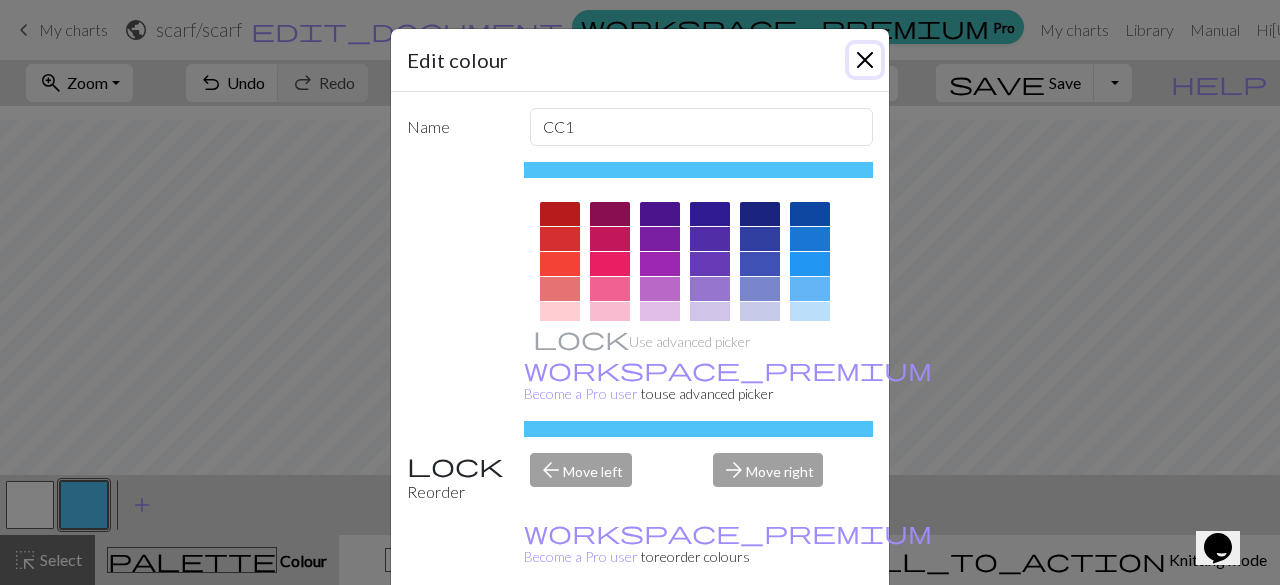 click at bounding box center [865, 60] 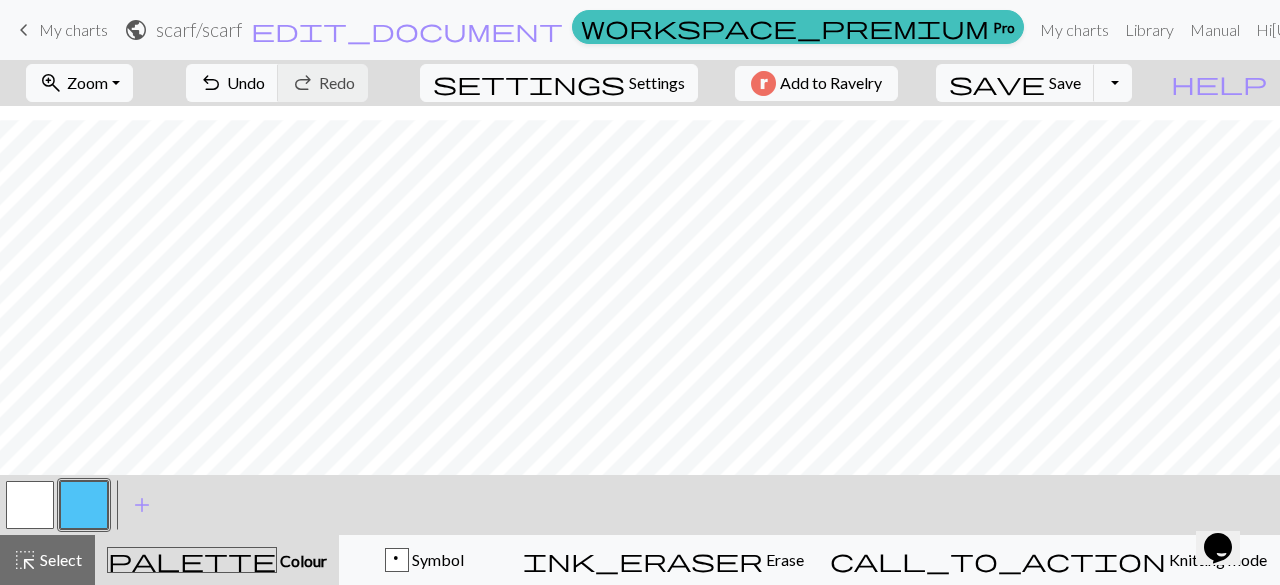 click at bounding box center [84, 505] 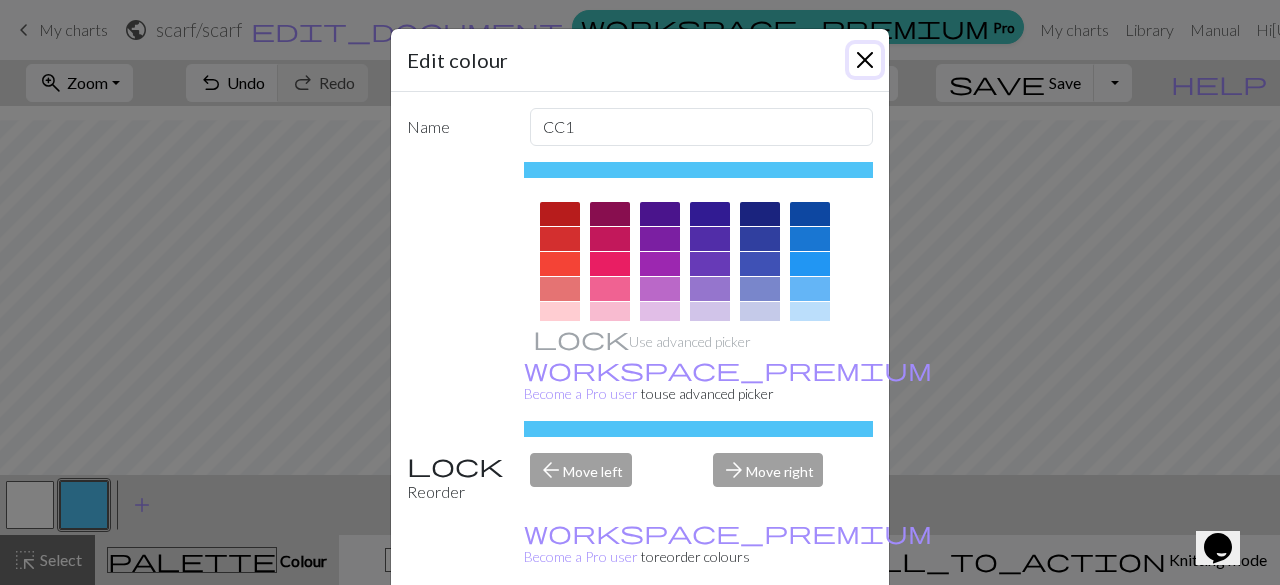 click at bounding box center [865, 60] 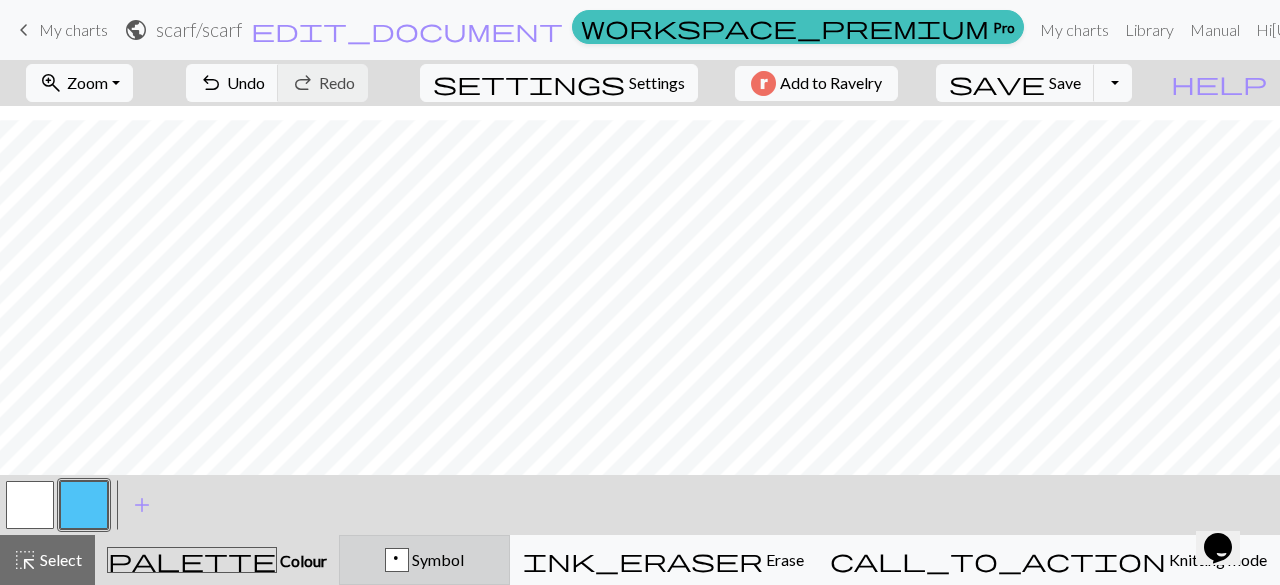 click on "Symbol" at bounding box center [436, 559] 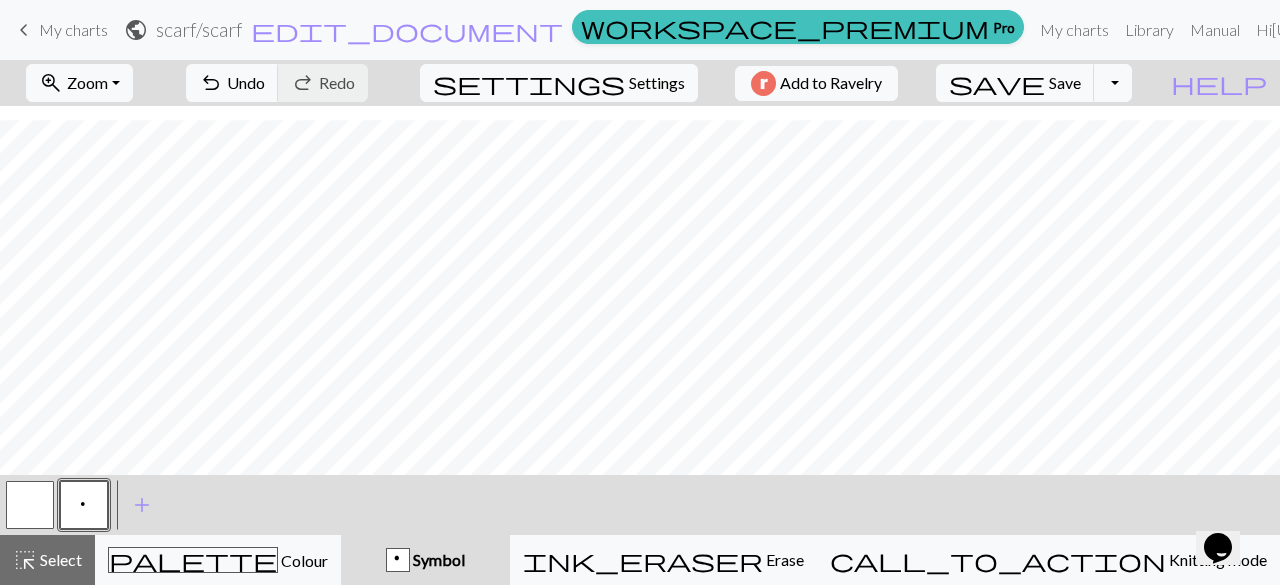 click at bounding box center (30, 505) 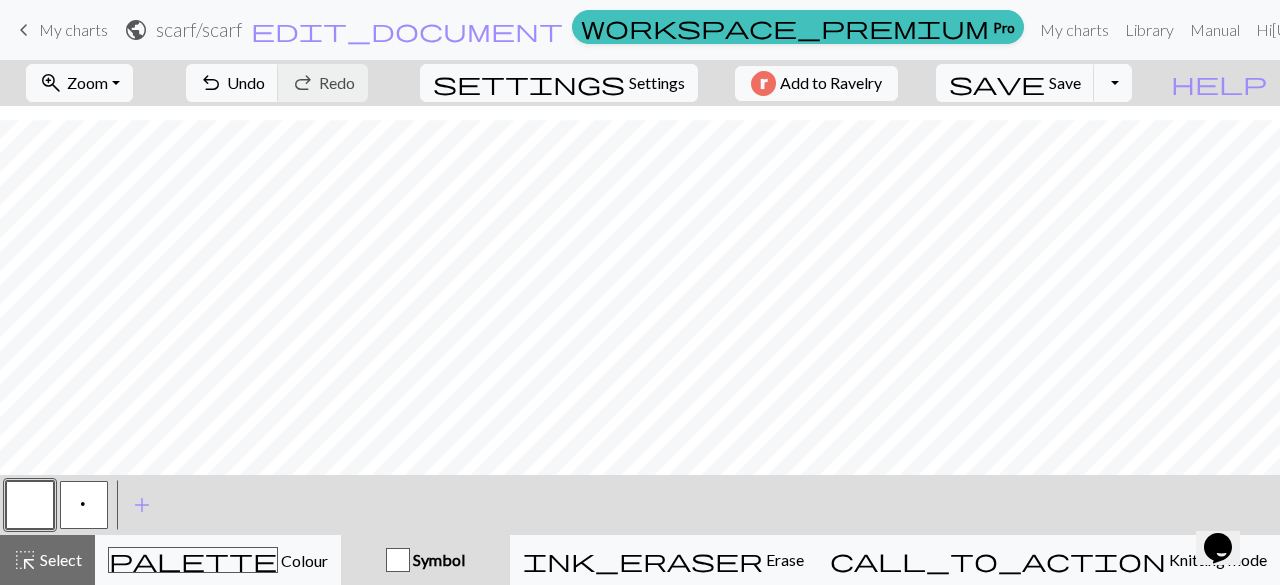 click on "p" at bounding box center [84, 507] 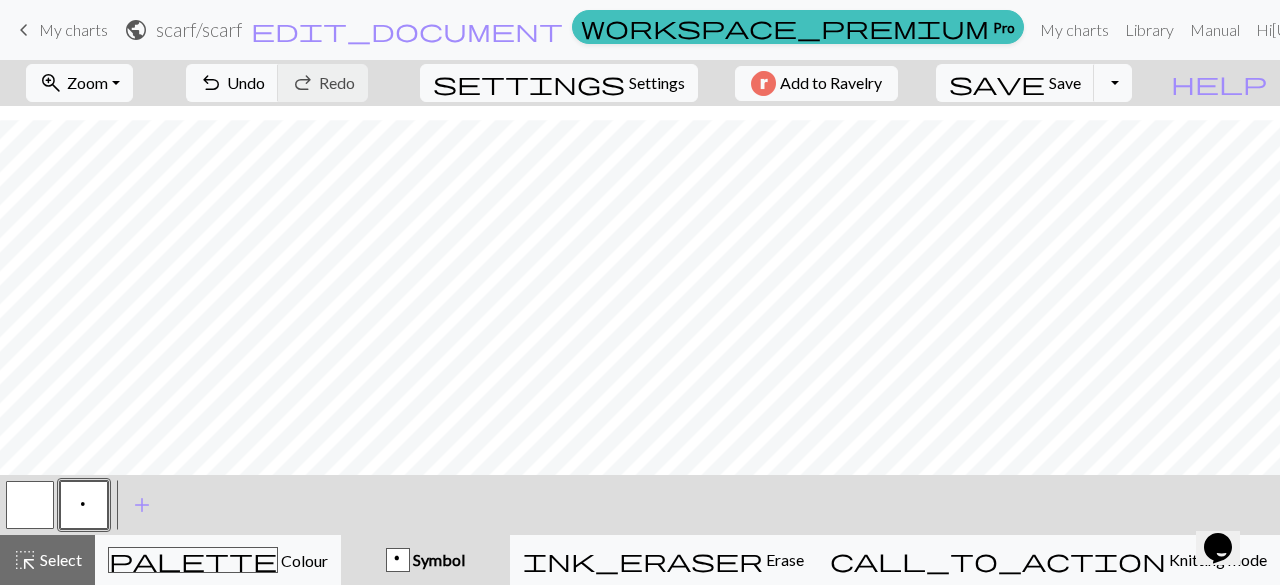 click at bounding box center (30, 505) 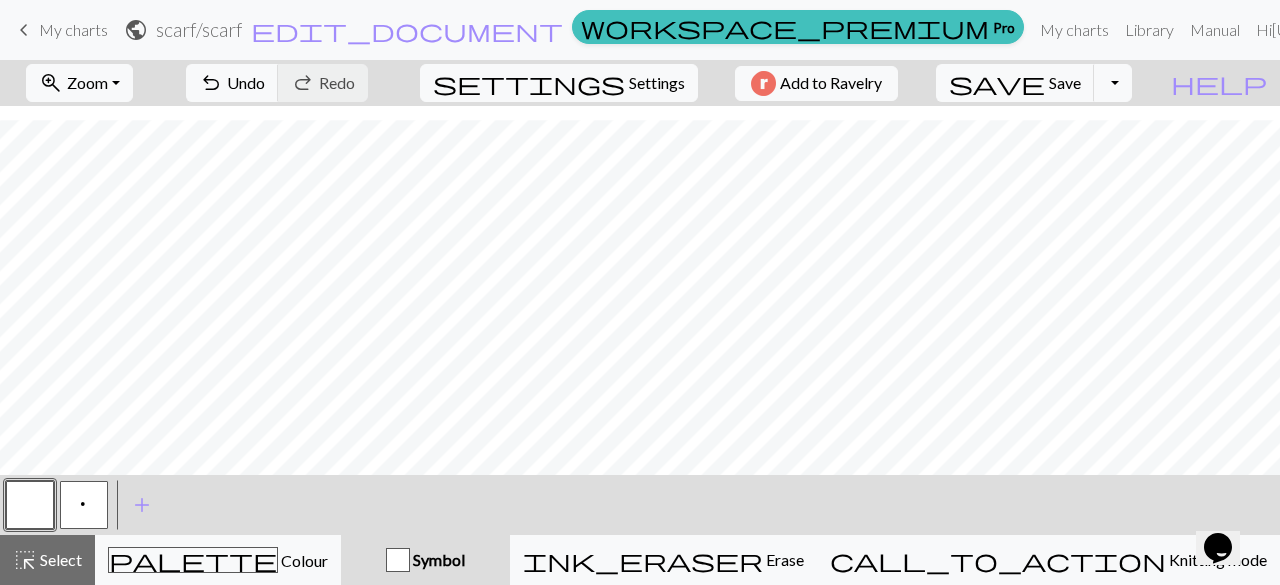 click on "p" at bounding box center [84, 507] 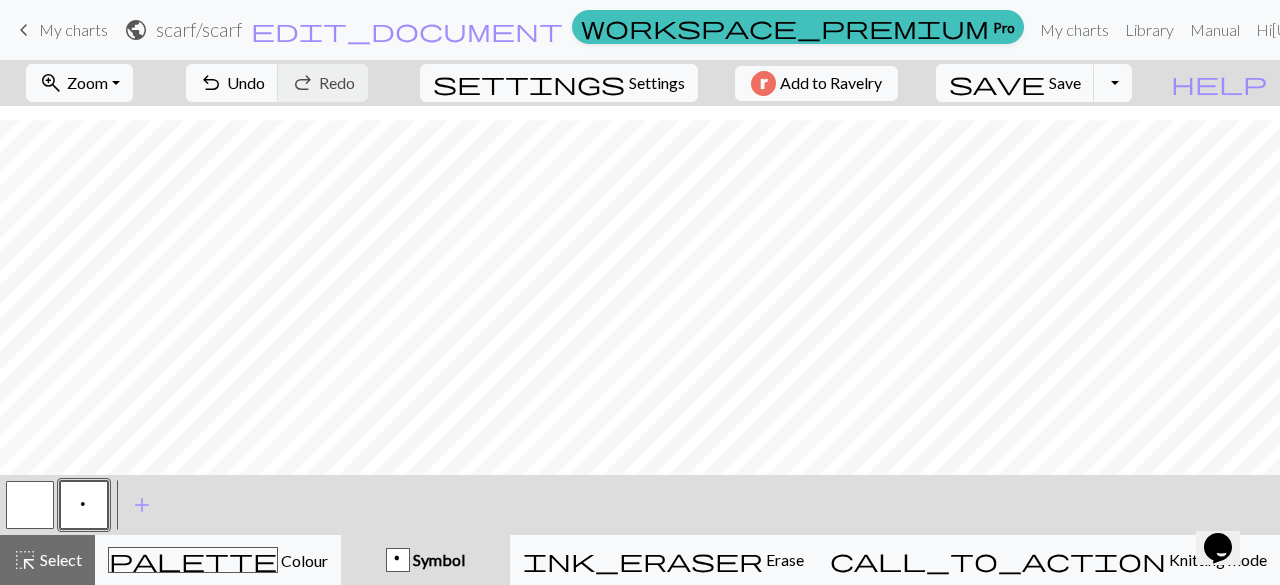 click at bounding box center [30, 505] 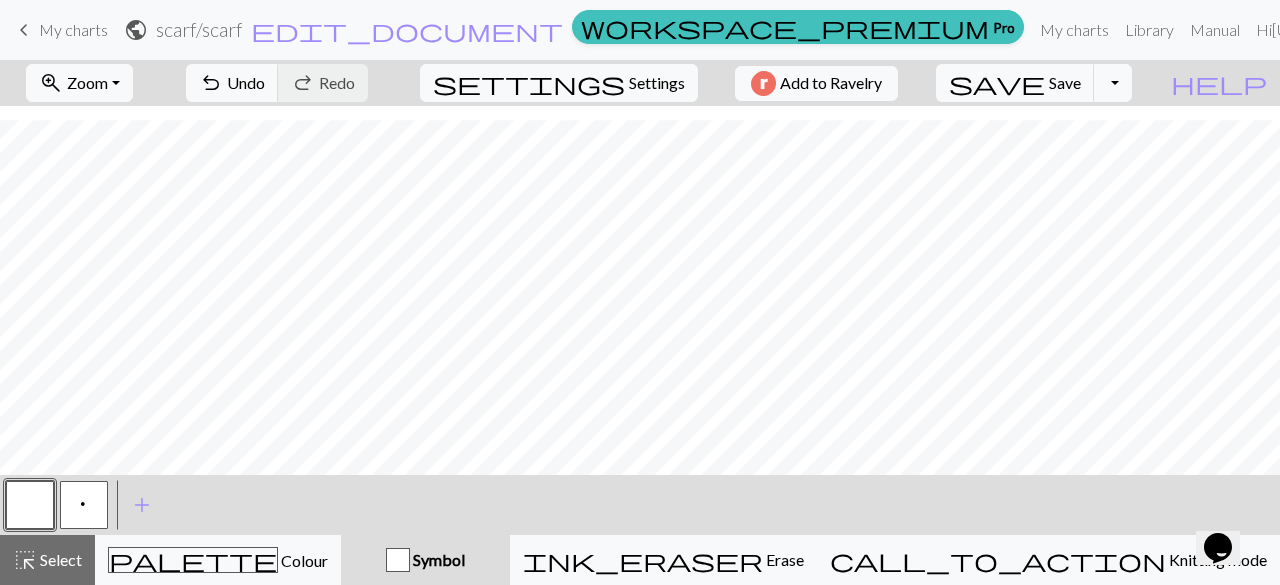click on "p" at bounding box center (84, 507) 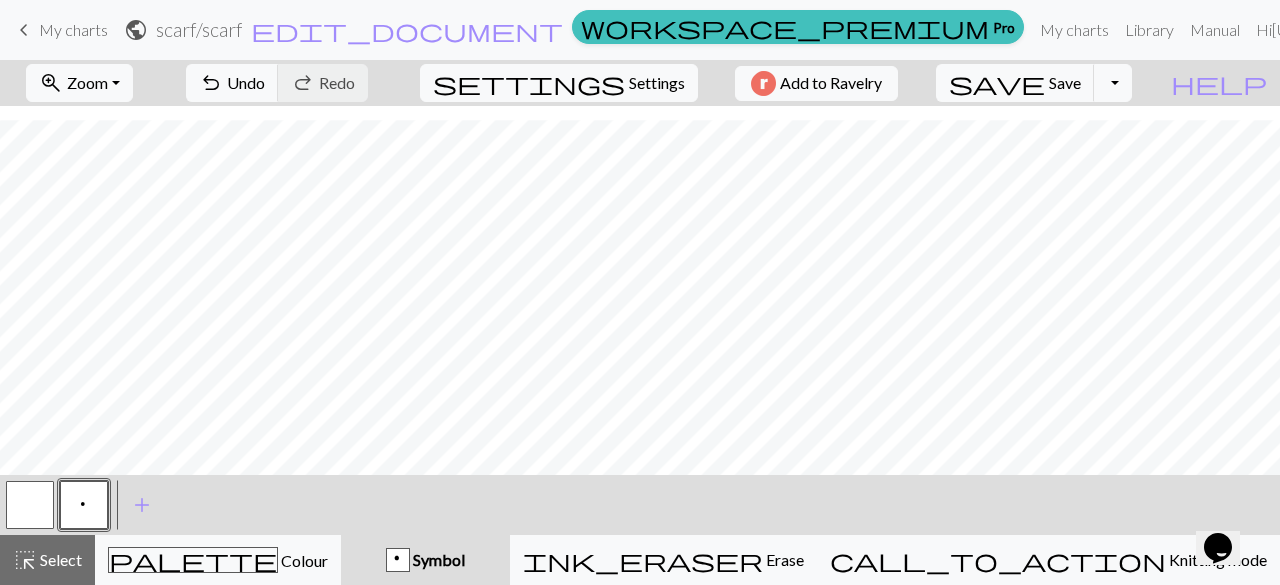 click at bounding box center (30, 505) 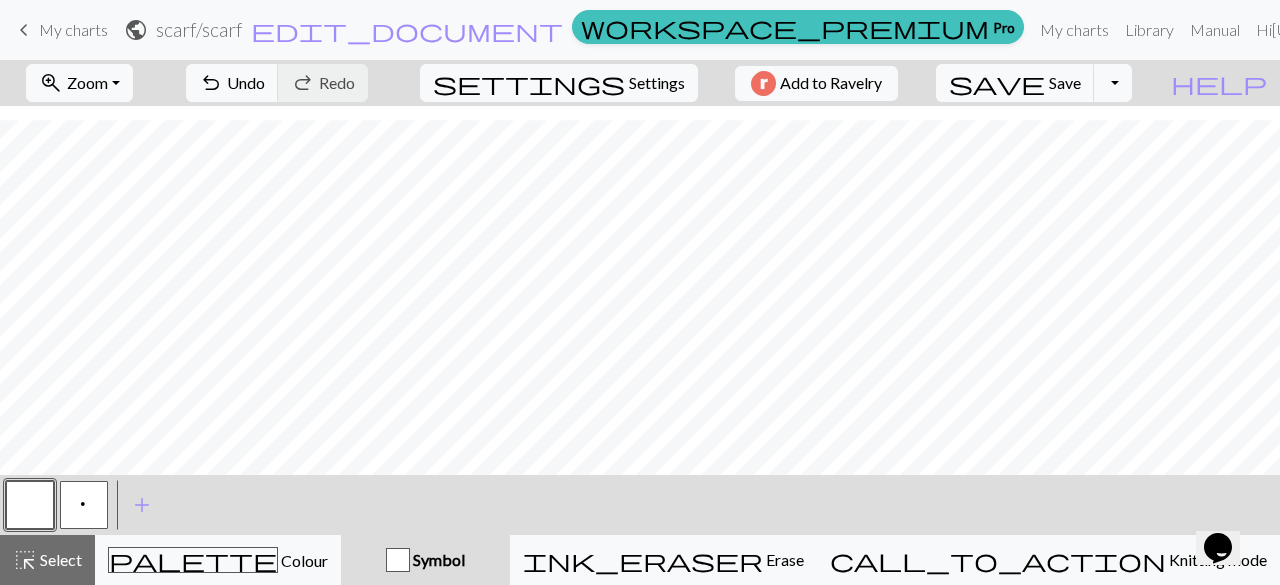 click on "p" at bounding box center [84, 505] 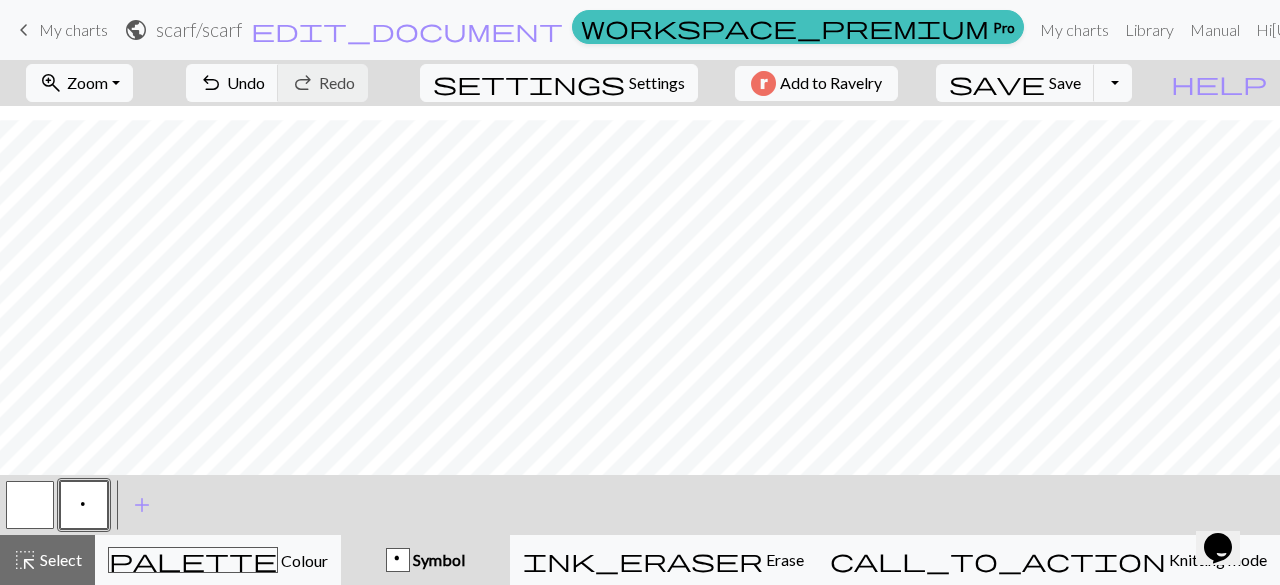 click on "p" at bounding box center [84, 505] 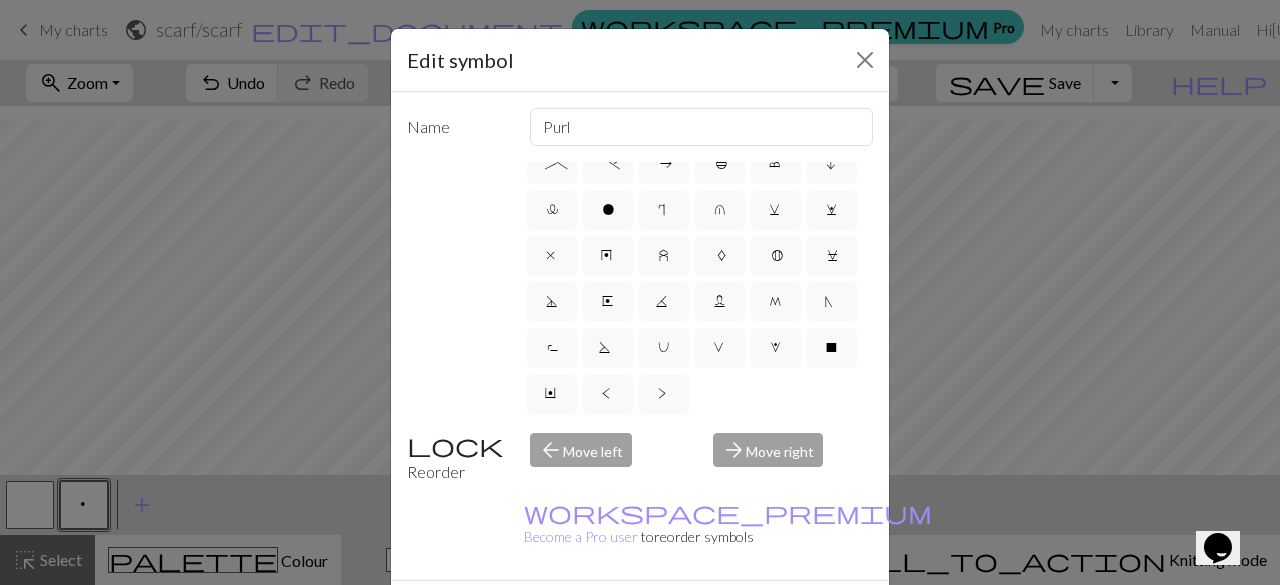 scroll, scrollTop: 439, scrollLeft: 0, axis: vertical 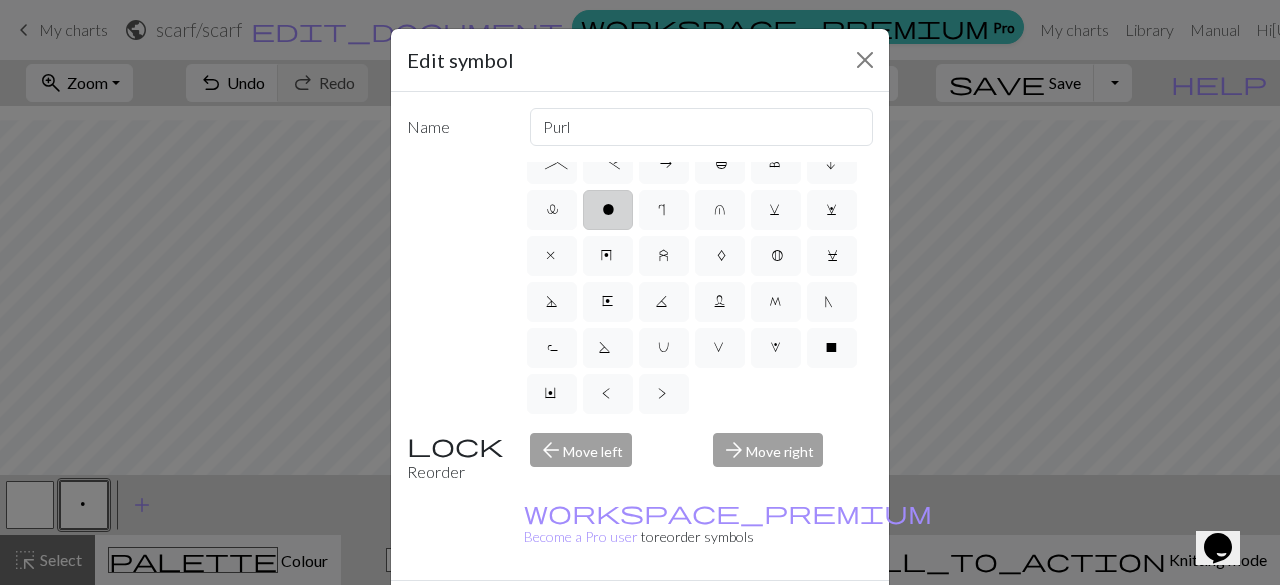 click on "o" at bounding box center [608, 210] 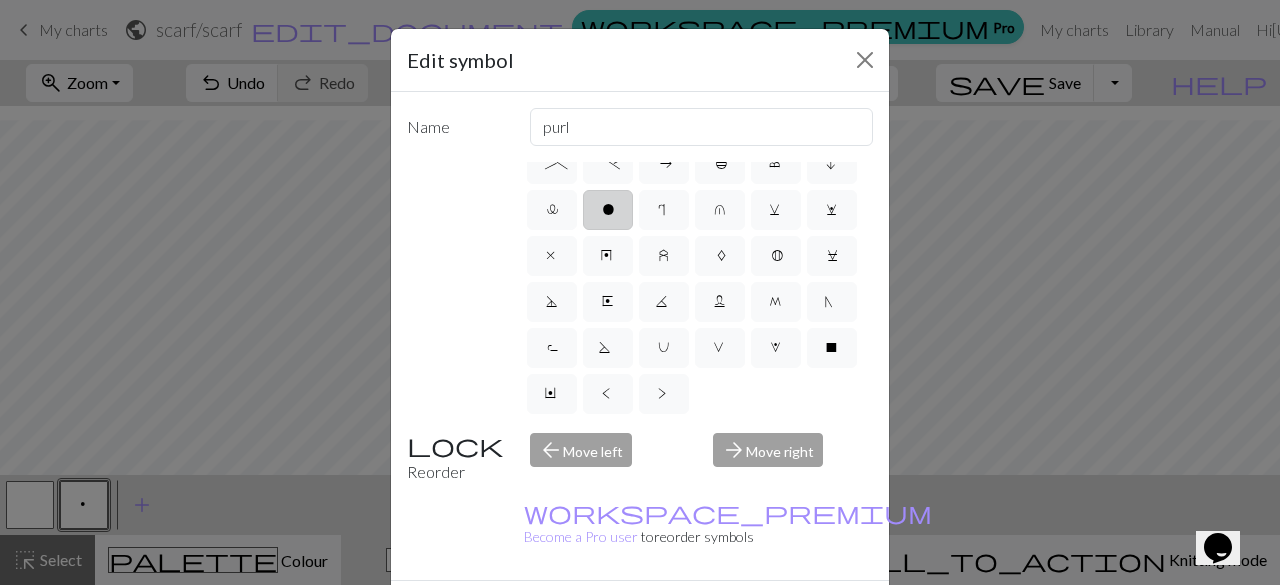 scroll, scrollTop: 334, scrollLeft: 0, axis: vertical 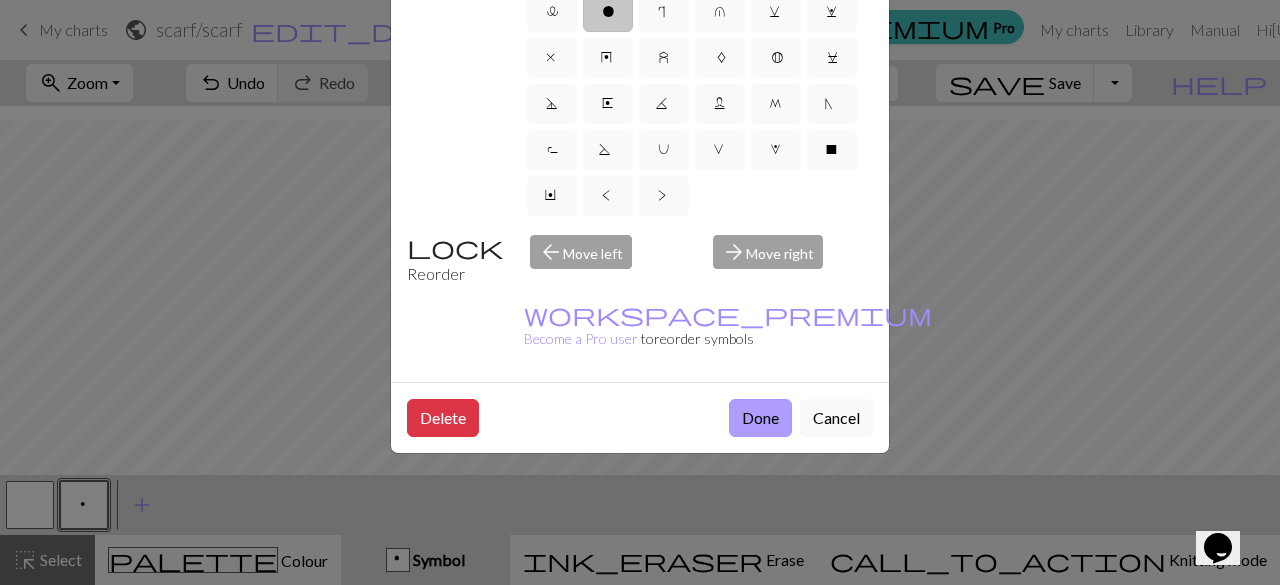 click on "Done" at bounding box center [760, 418] 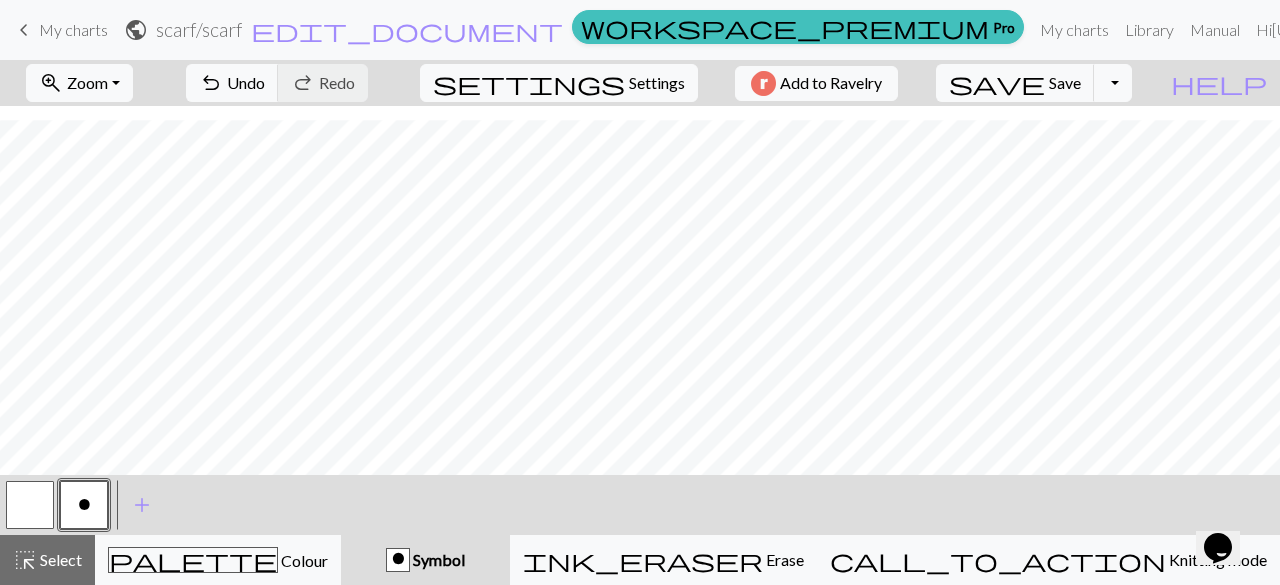 click on "o" at bounding box center (84, 505) 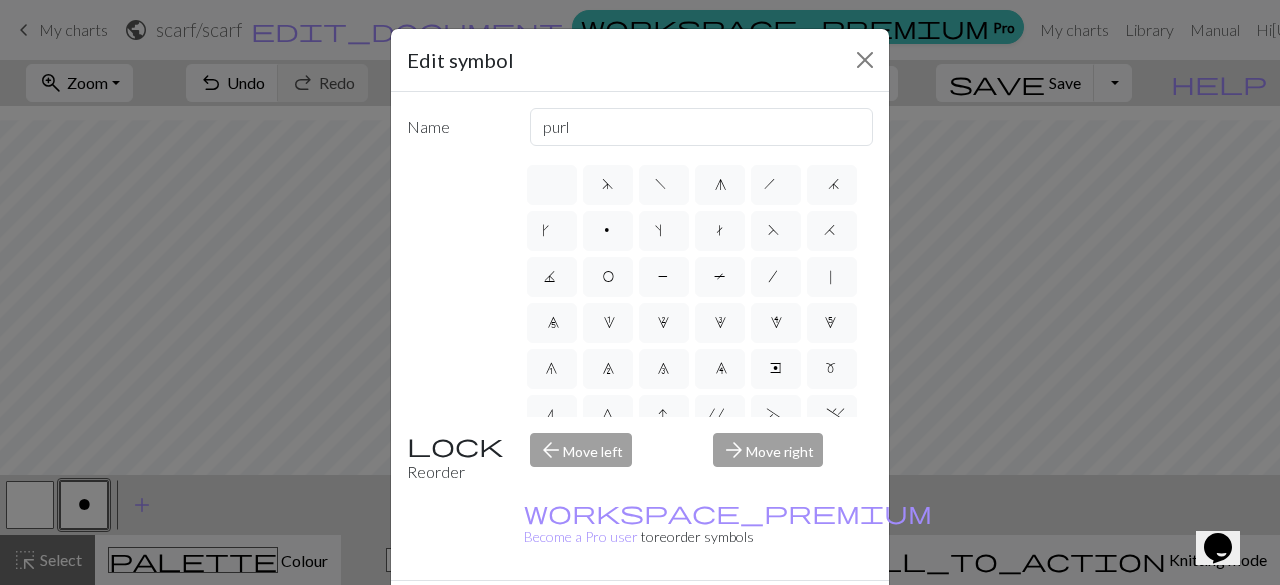 click on "Edit symbol Name purl d f g h j k p s t F H J O P T / | 0 1 2 3 4 5 6 7 8 9 e m n G I ' ~ . ` , " : ; + ( ) & * ^ % _ - a b c i l o r u v w x y z A B C D E K L M N R S U V W X Y < > Reorder arrow_back Move left arrow_forward Move right workspace_premium Become a Pro user   to  reorder symbols Delete Done Cancel" at bounding box center (640, 292) 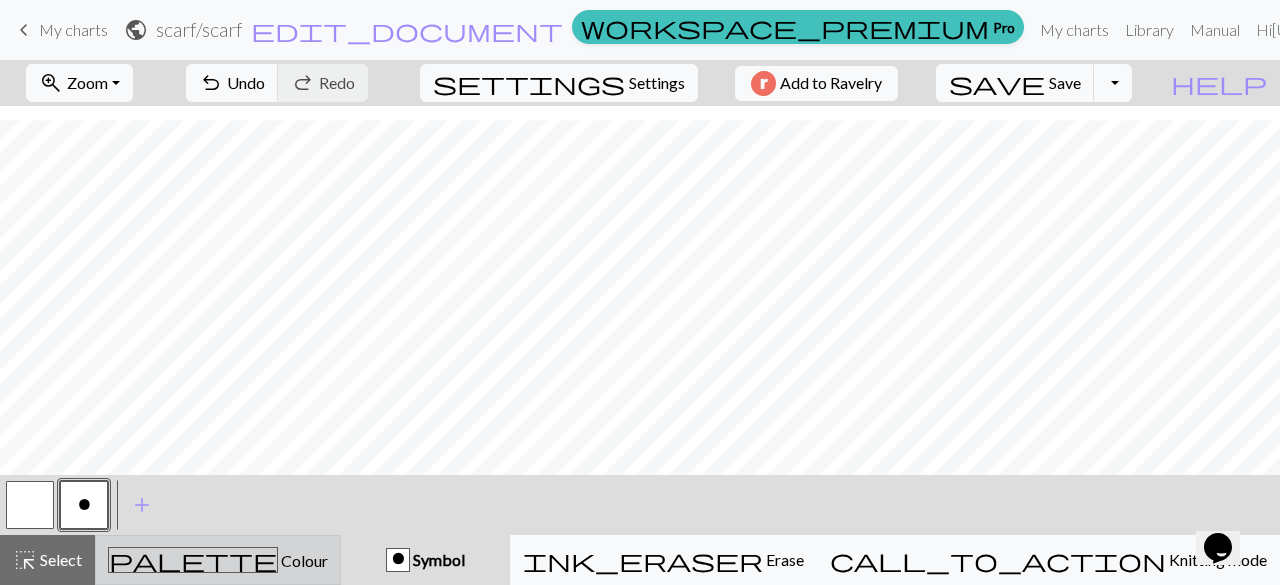 click on "palette   Colour   Colour" at bounding box center [218, 560] 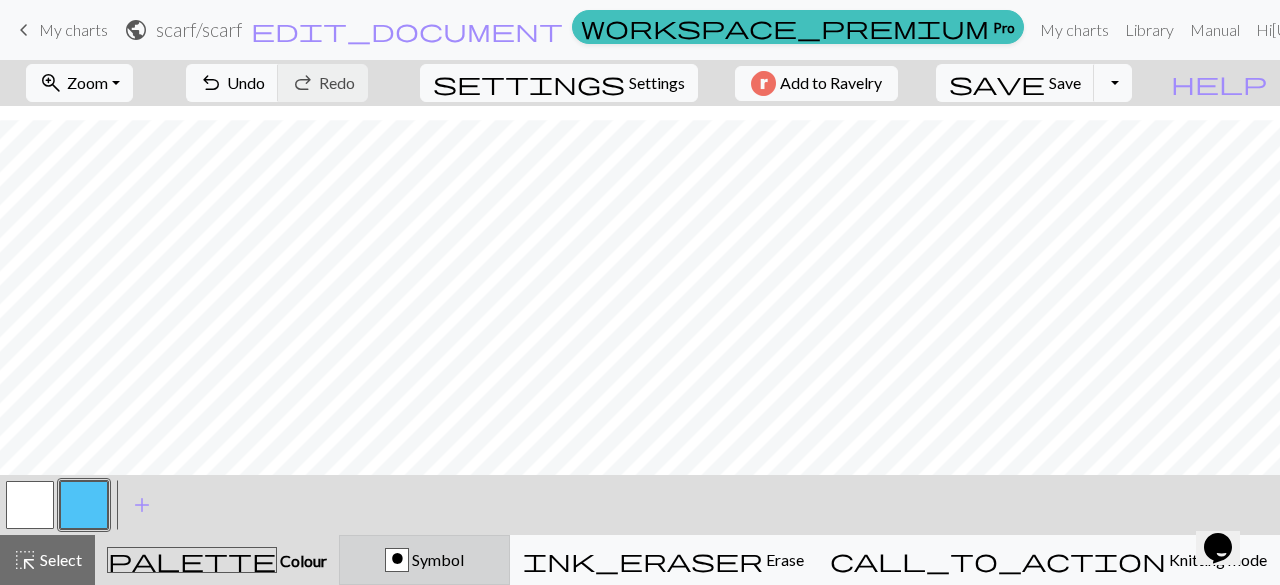 click on "o   Symbol" at bounding box center [424, 560] 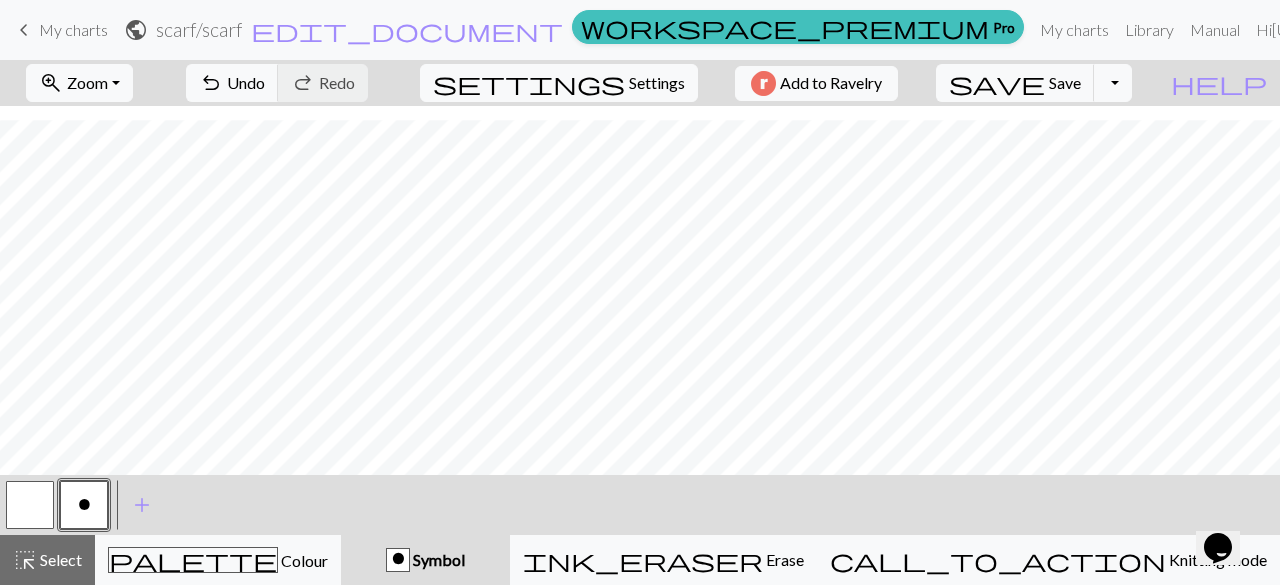 click on "o" at bounding box center (398, 561) 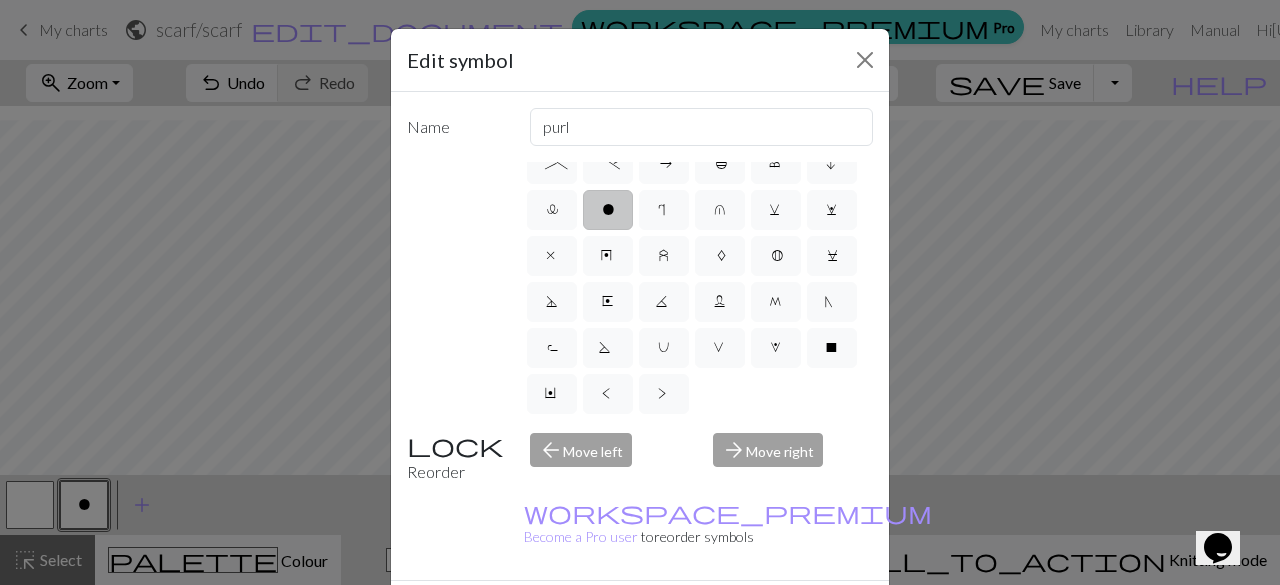 scroll, scrollTop: 526, scrollLeft: 0, axis: vertical 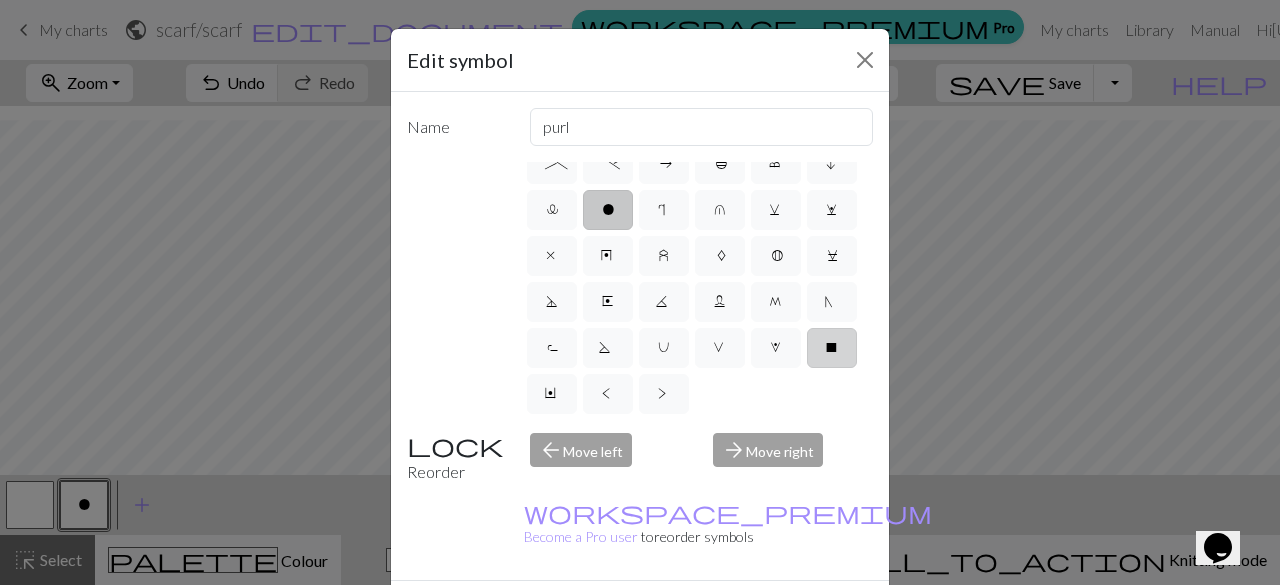 click on "X" at bounding box center (832, 350) 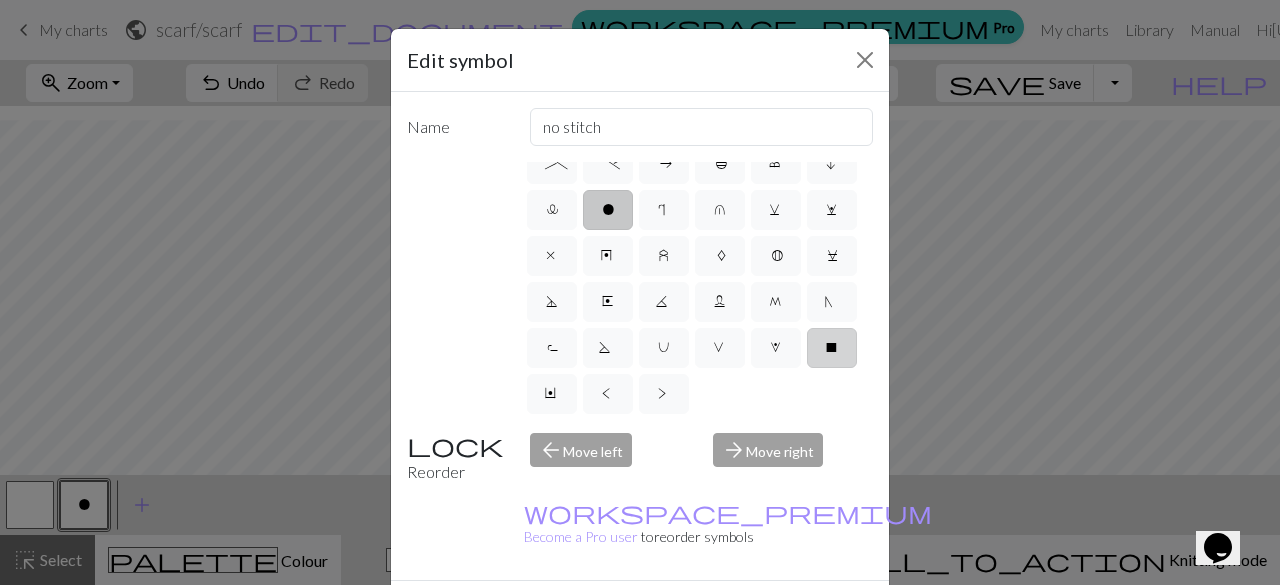 scroll, scrollTop: 334, scrollLeft: 0, axis: vertical 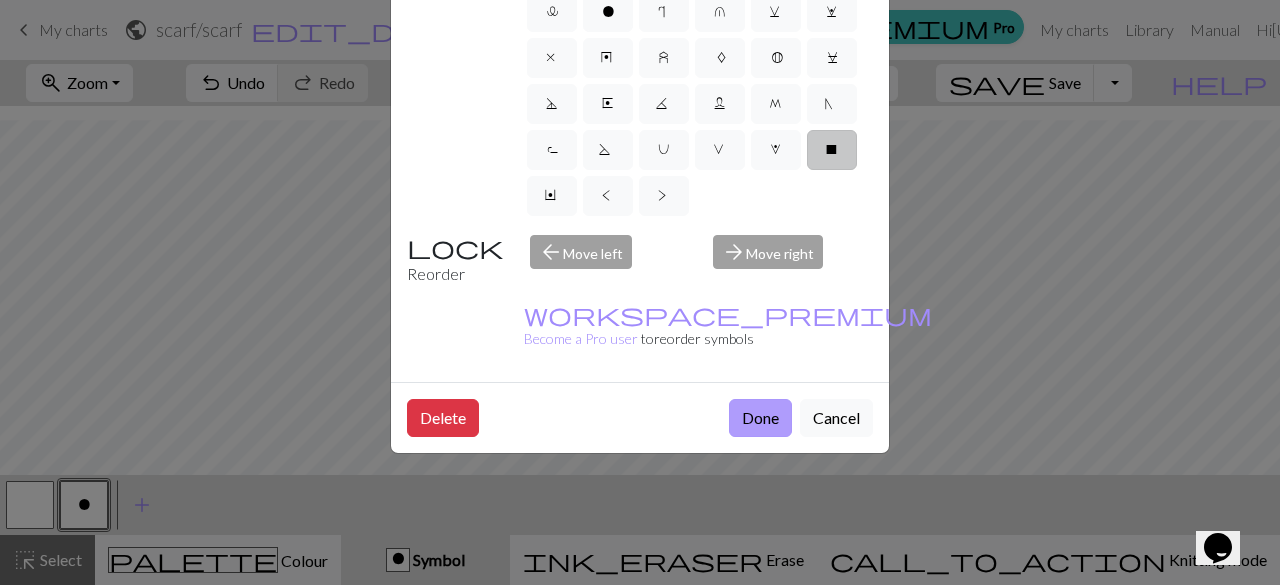 click on "Done" at bounding box center [760, 418] 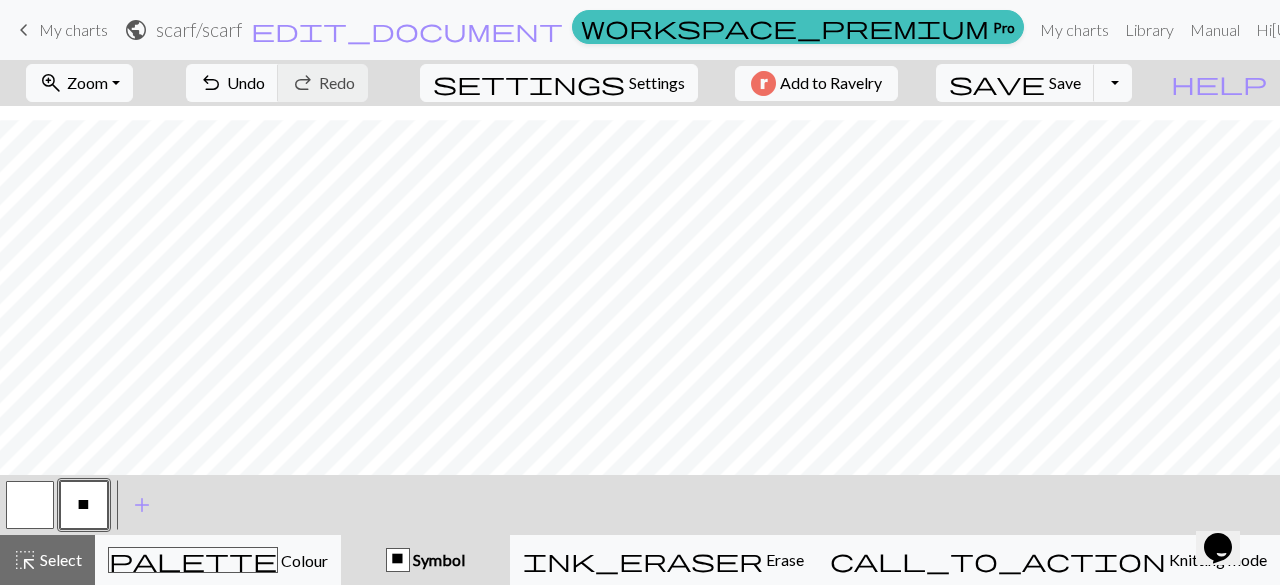 click on "X" at bounding box center [84, 507] 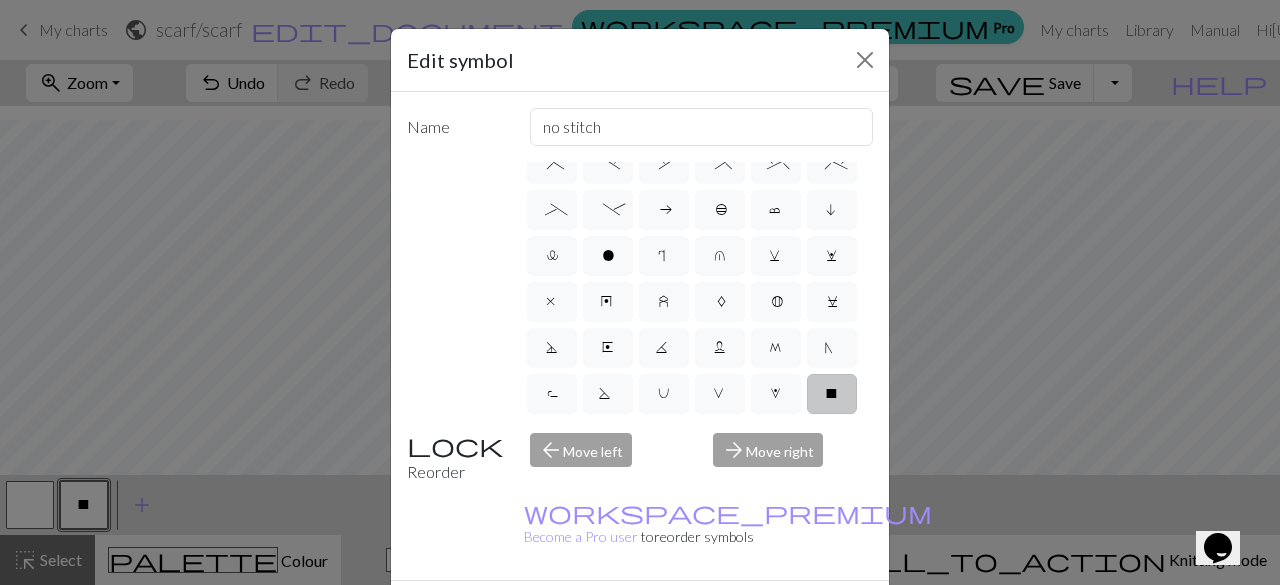 scroll, scrollTop: 351, scrollLeft: 0, axis: vertical 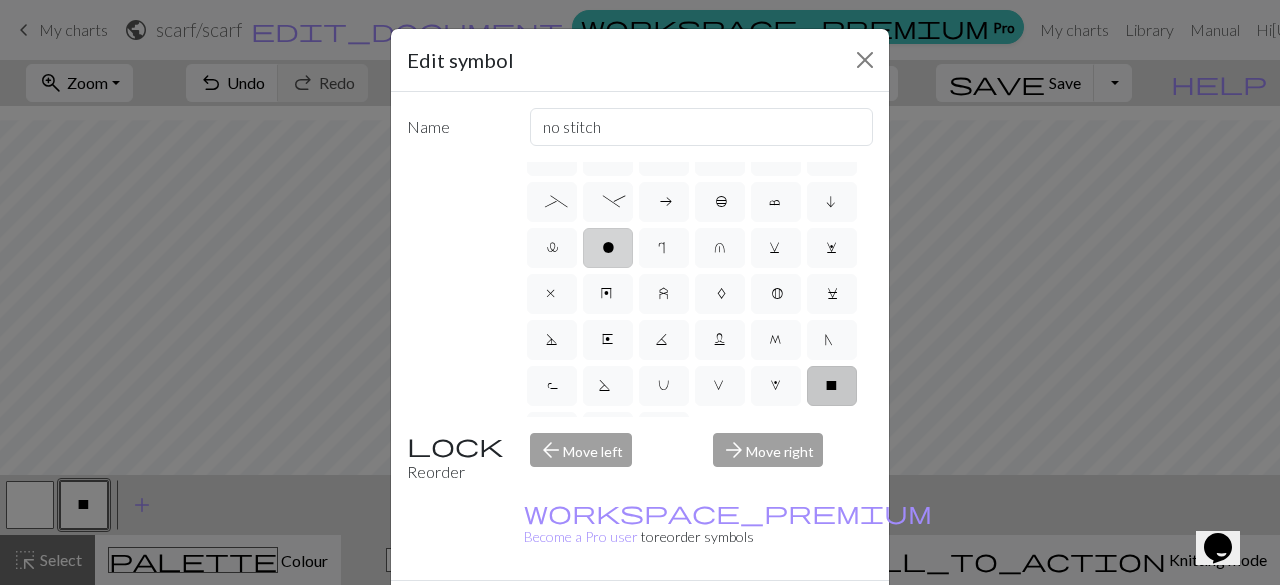 click on "o" at bounding box center (608, 250) 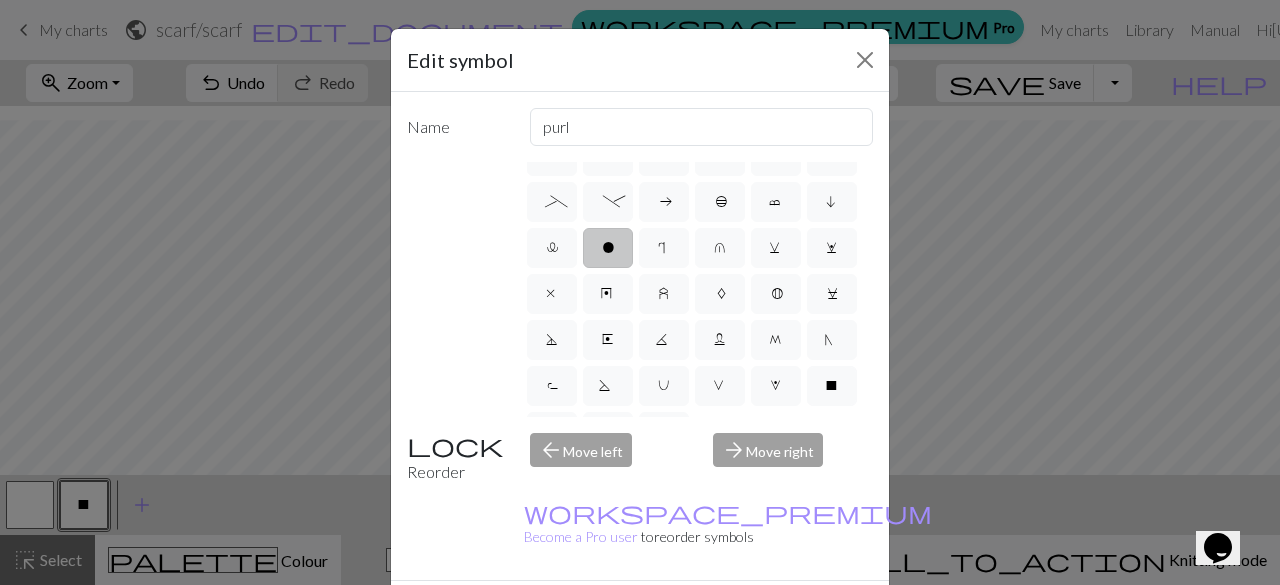 scroll, scrollTop: 334, scrollLeft: 0, axis: vertical 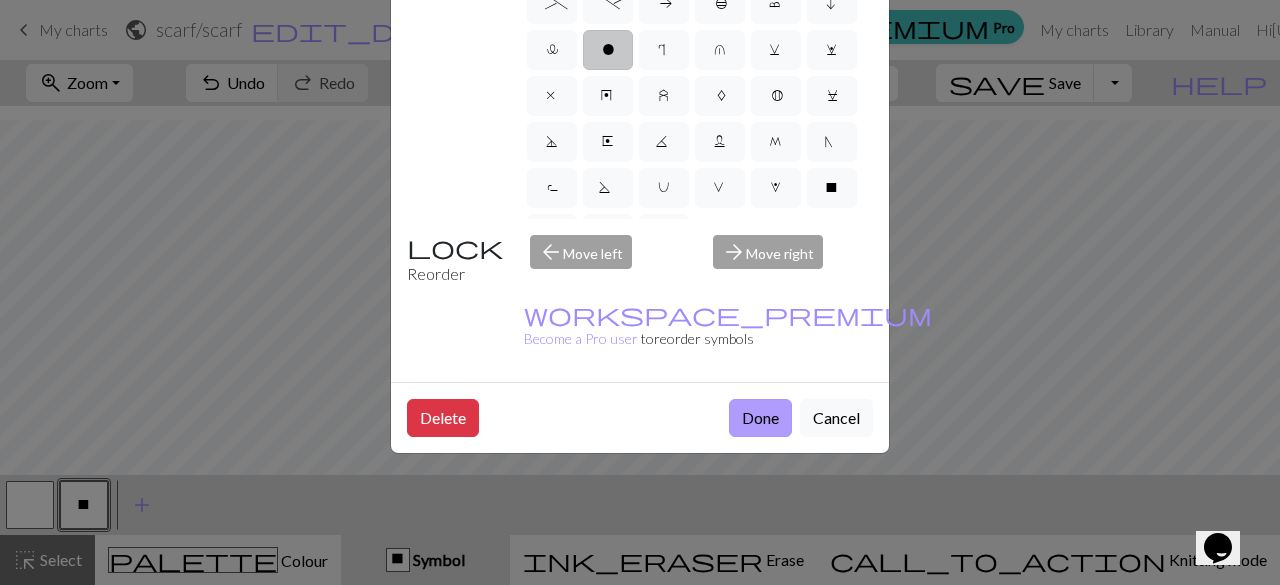 click on "Done" at bounding box center [760, 418] 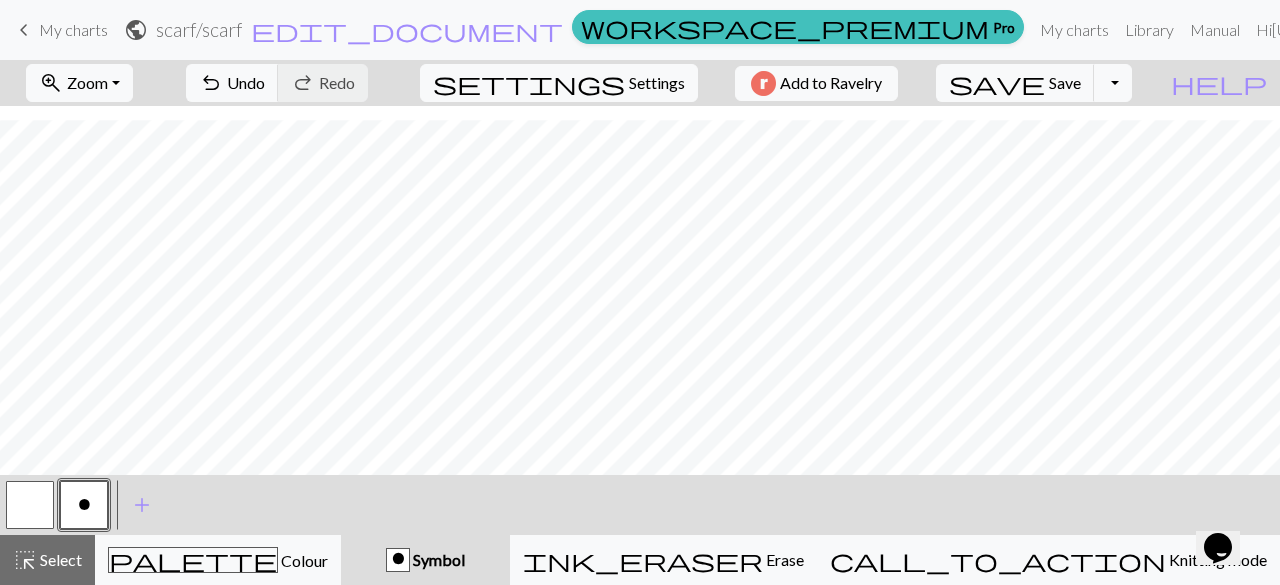 click at bounding box center (30, 505) 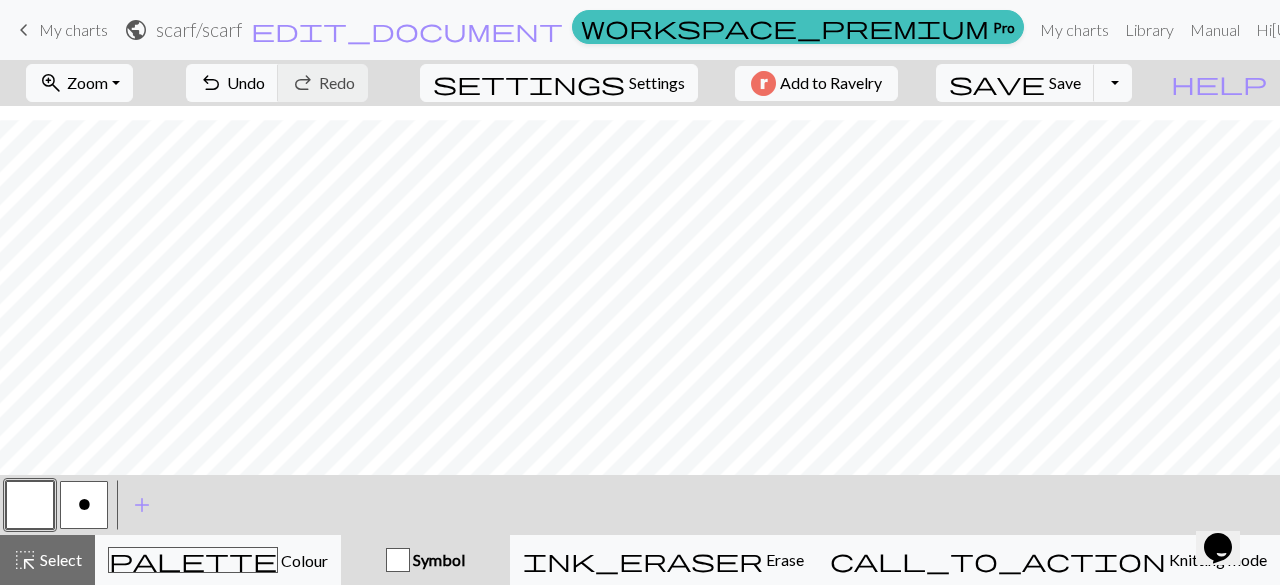 click on "o" at bounding box center (84, 505) 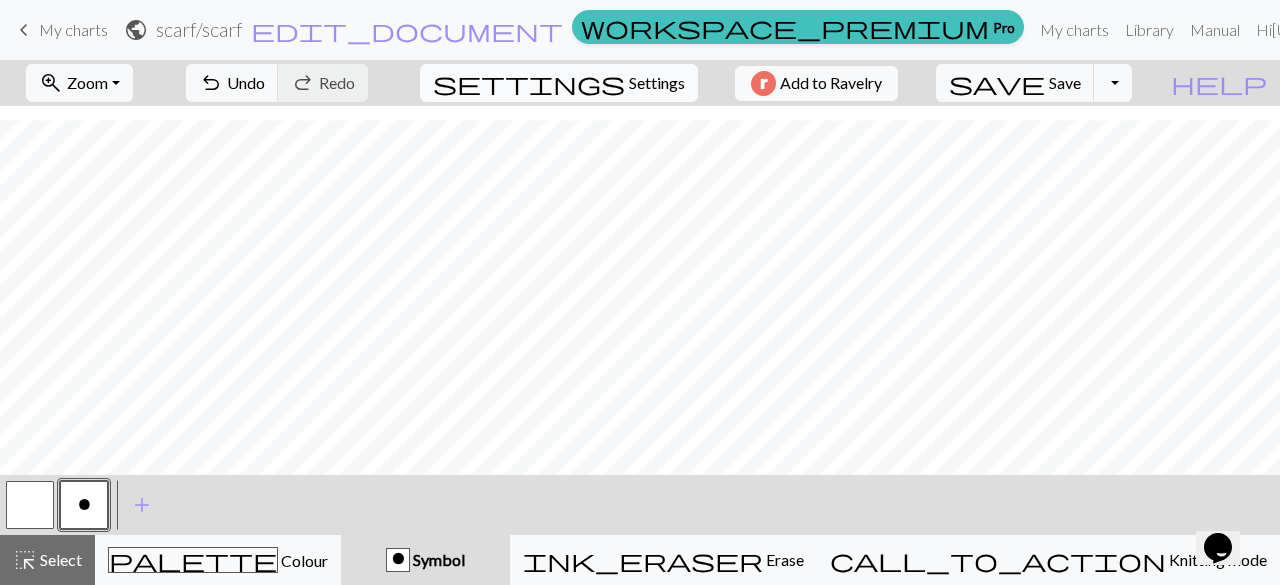 click on "Settings" at bounding box center [657, 83] 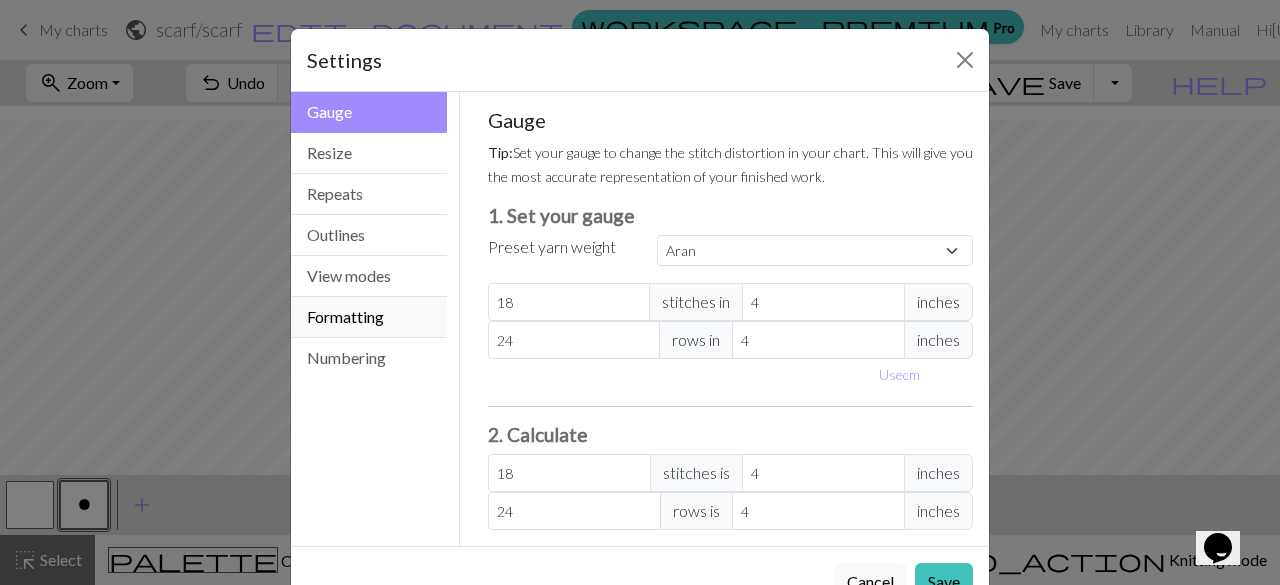 click on "Formatting" at bounding box center [369, 317] 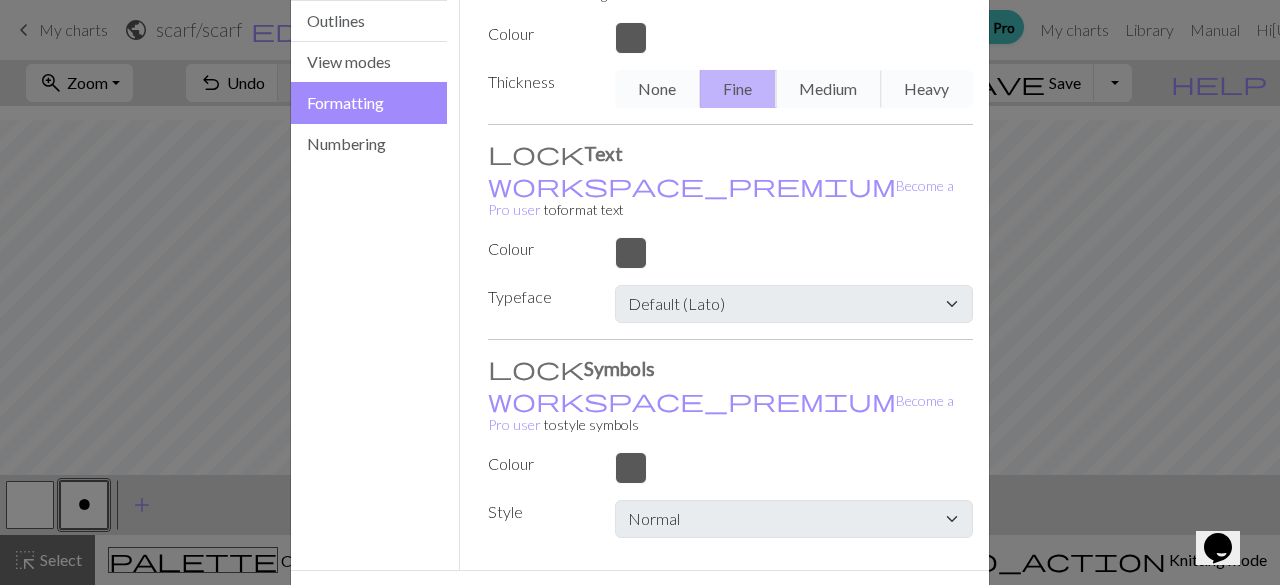 scroll, scrollTop: 0, scrollLeft: 0, axis: both 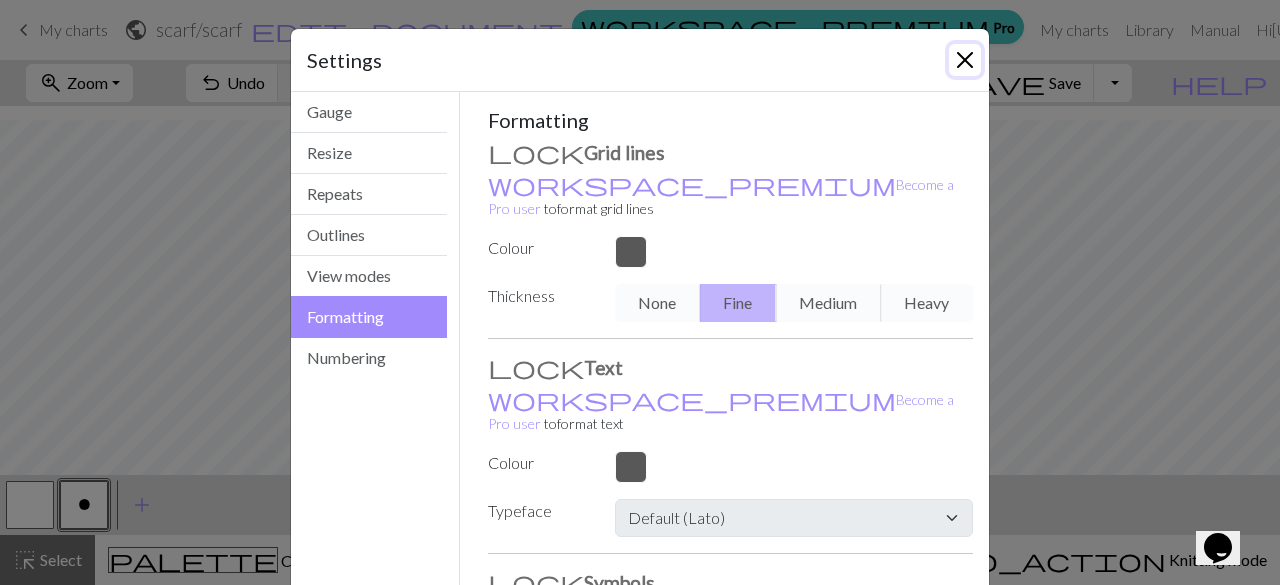 click at bounding box center (965, 60) 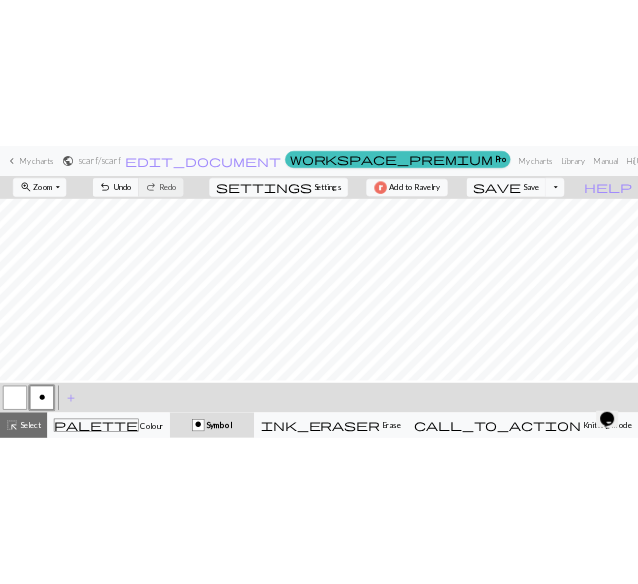 scroll, scrollTop: 2541, scrollLeft: 0, axis: vertical 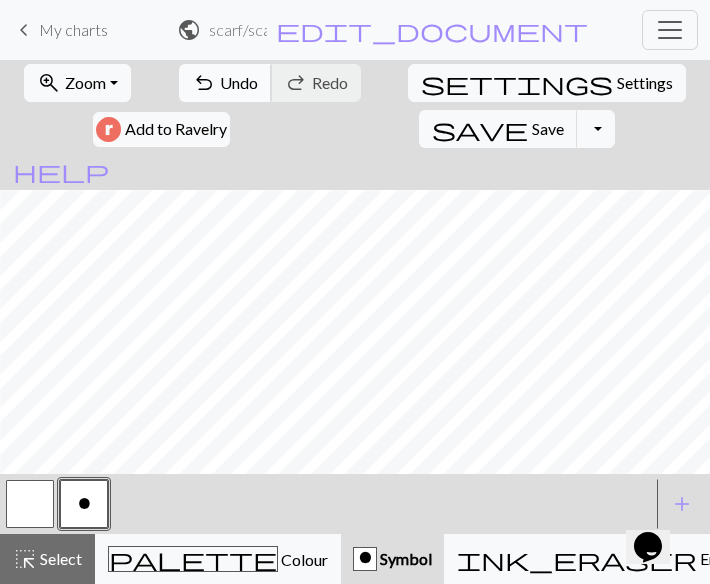 click on "Undo" at bounding box center (239, 82) 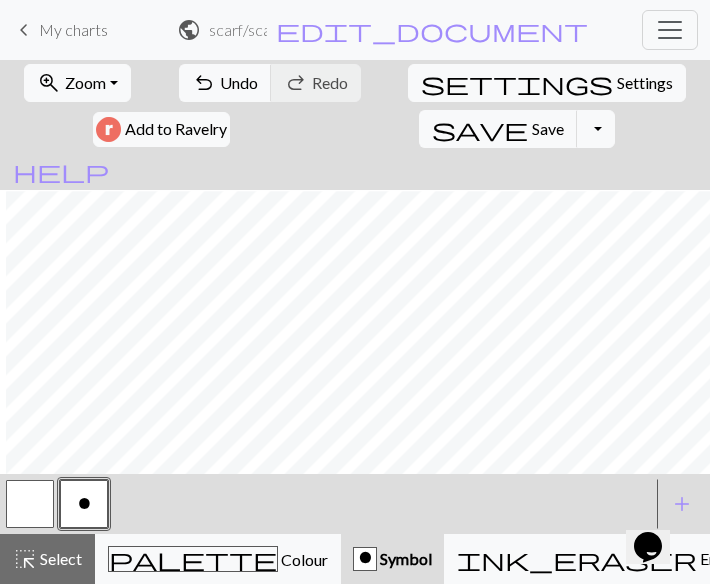 scroll, scrollTop: 2370, scrollLeft: 226, axis: both 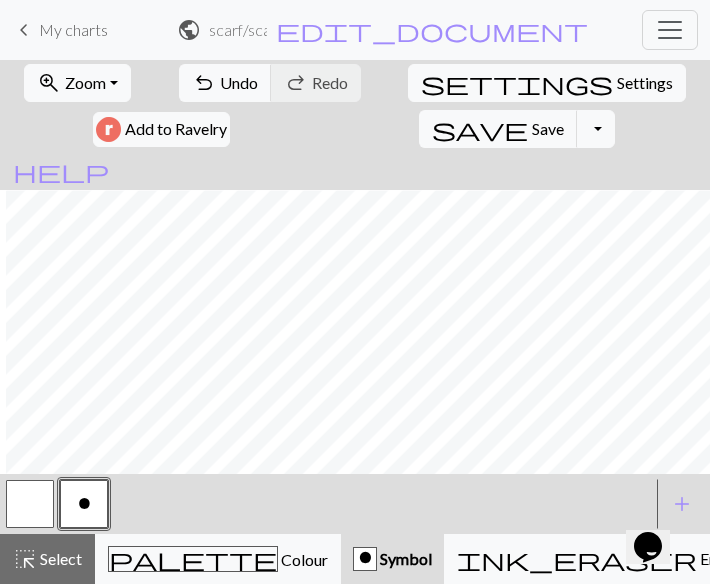 click at bounding box center [30, 504] 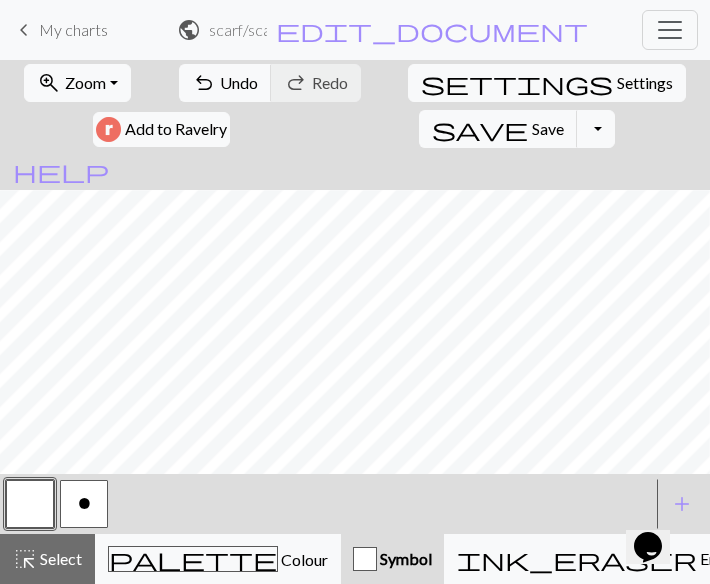 scroll, scrollTop: 2327, scrollLeft: 196, axis: both 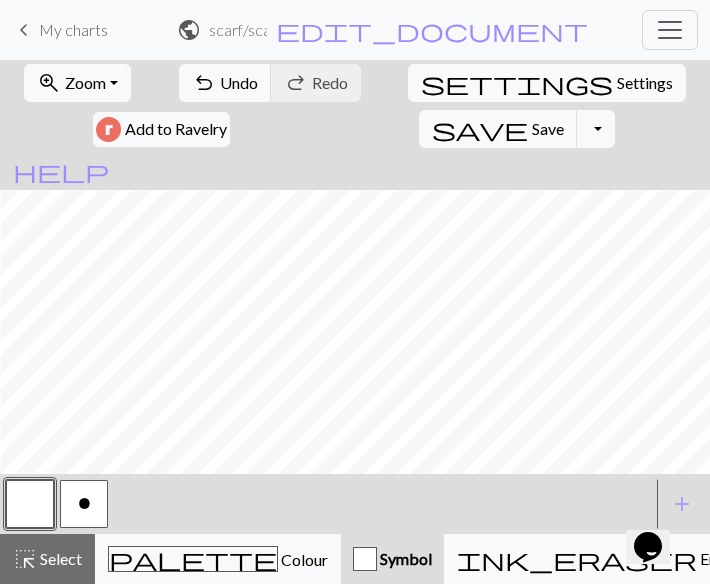 click on "o" at bounding box center [84, 504] 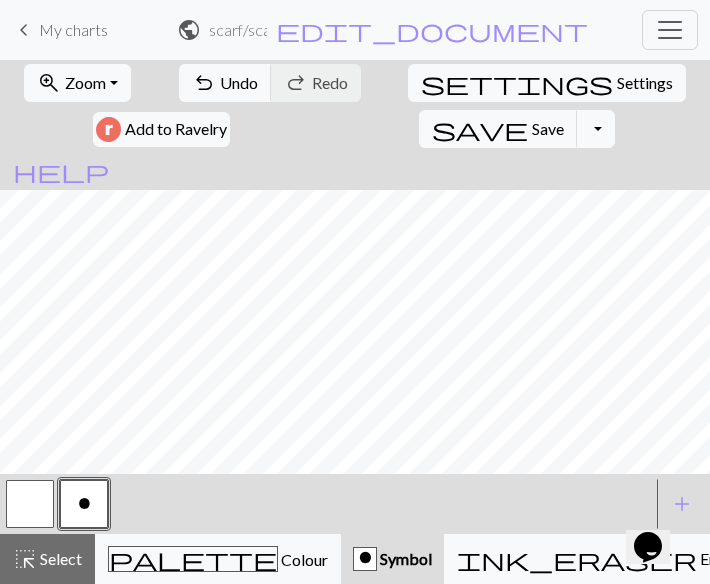 scroll, scrollTop: 2288, scrollLeft: 0, axis: vertical 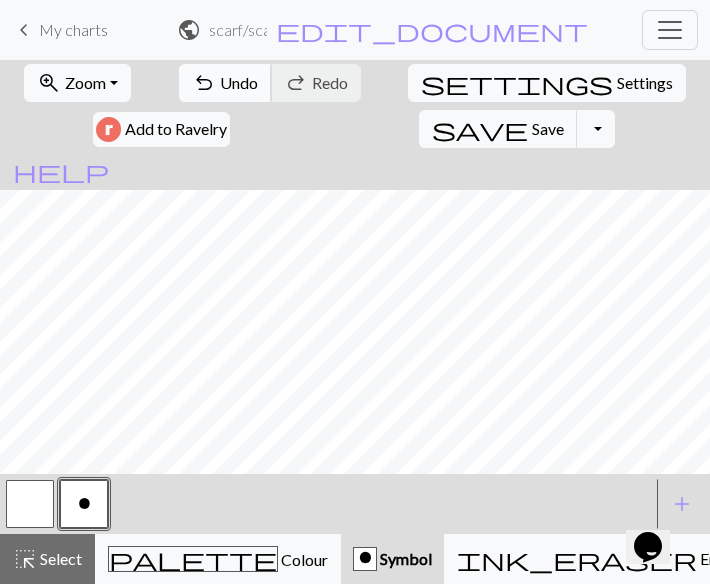 click on "Undo" at bounding box center [239, 82] 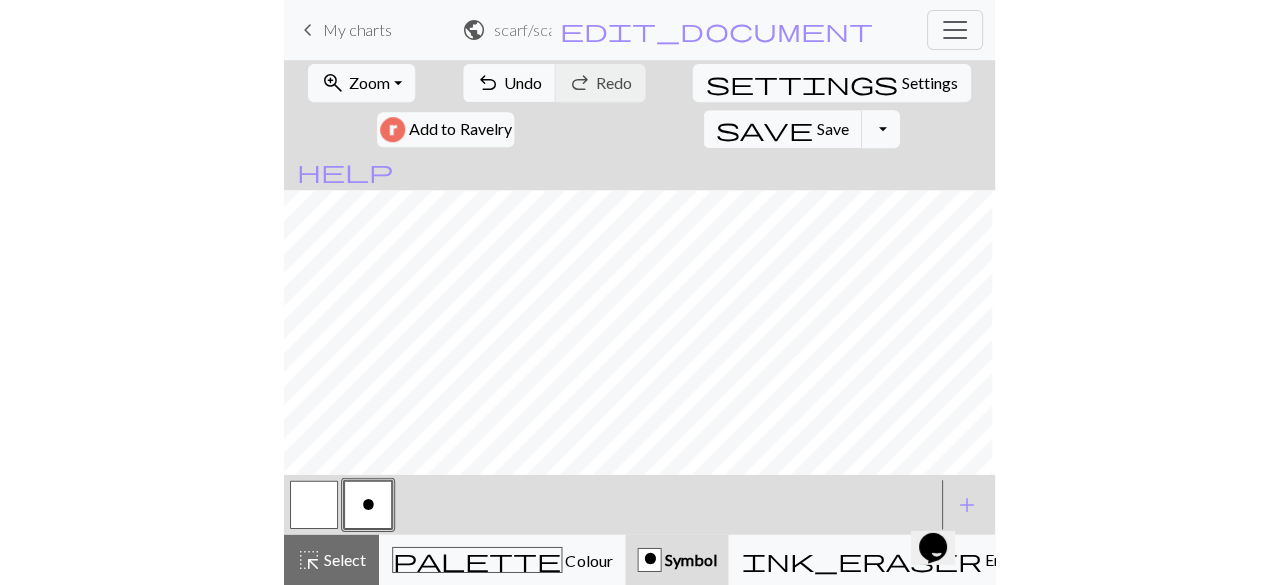 scroll, scrollTop: 2236, scrollLeft: 0, axis: vertical 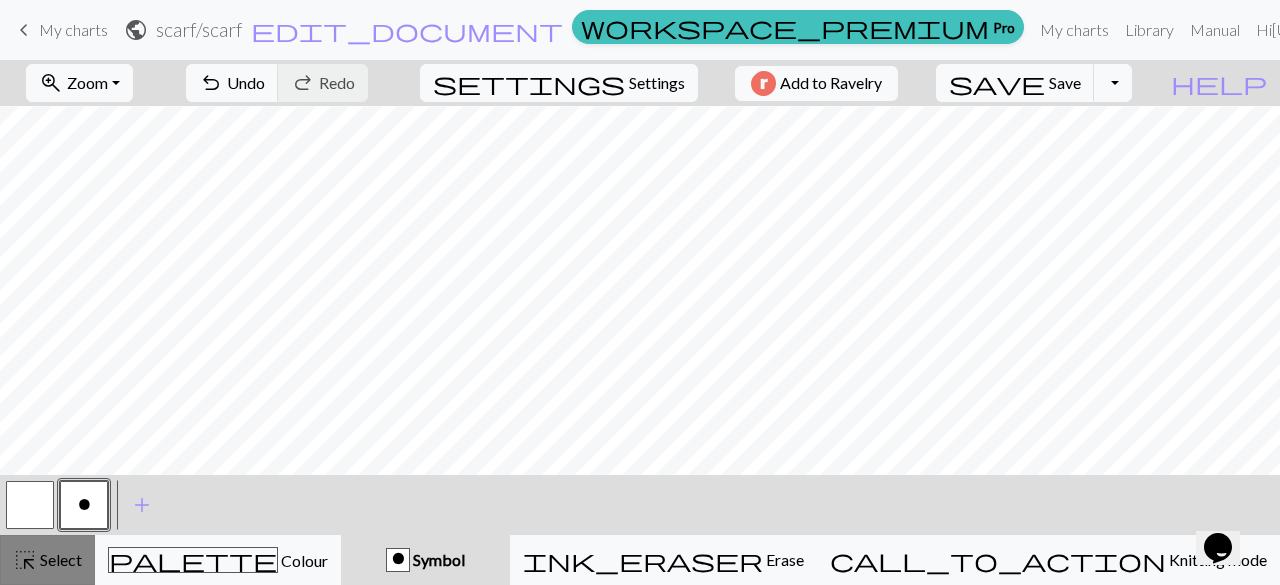 click on "highlight_alt   Select   Select" at bounding box center [47, 560] 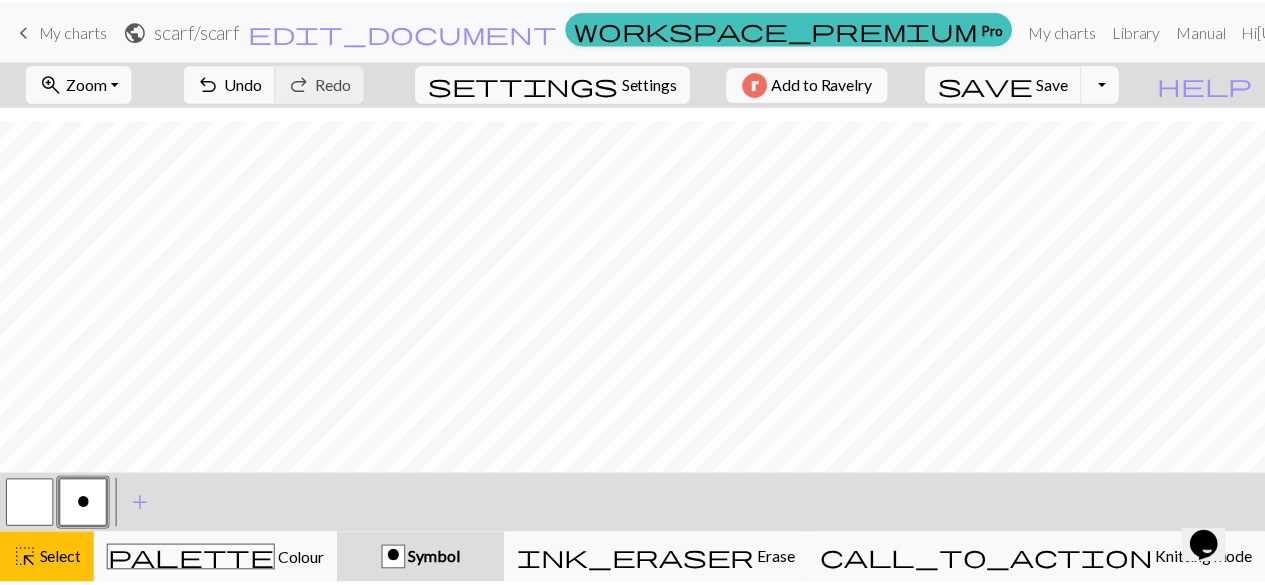 scroll, scrollTop: 1276, scrollLeft: 0, axis: vertical 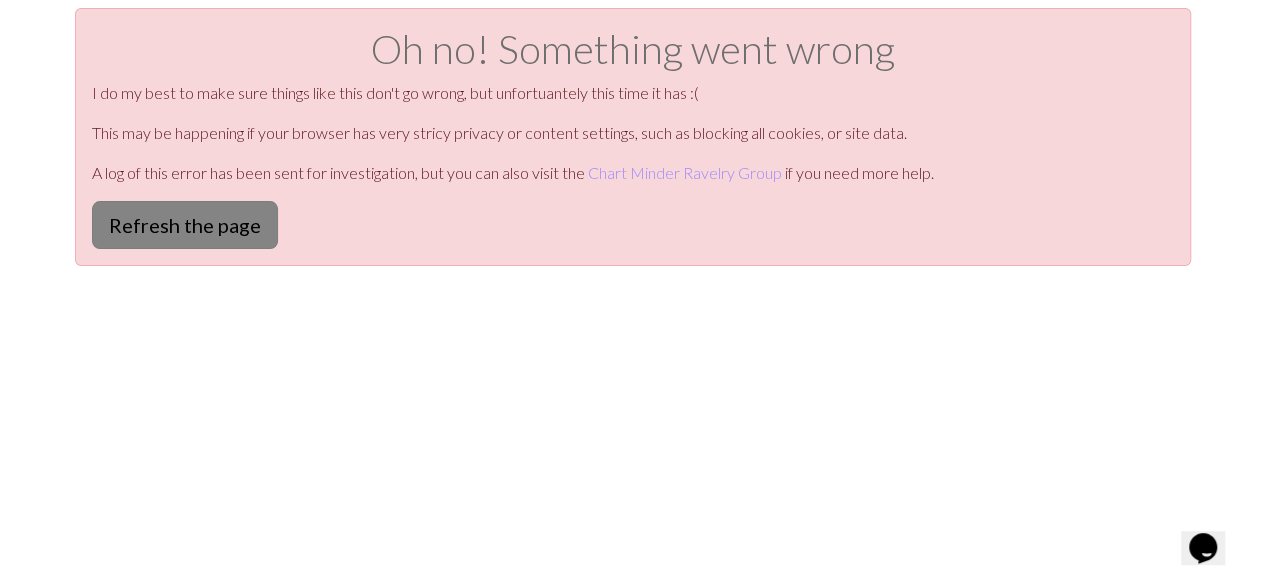 click on "Refresh the page" at bounding box center [185, 225] 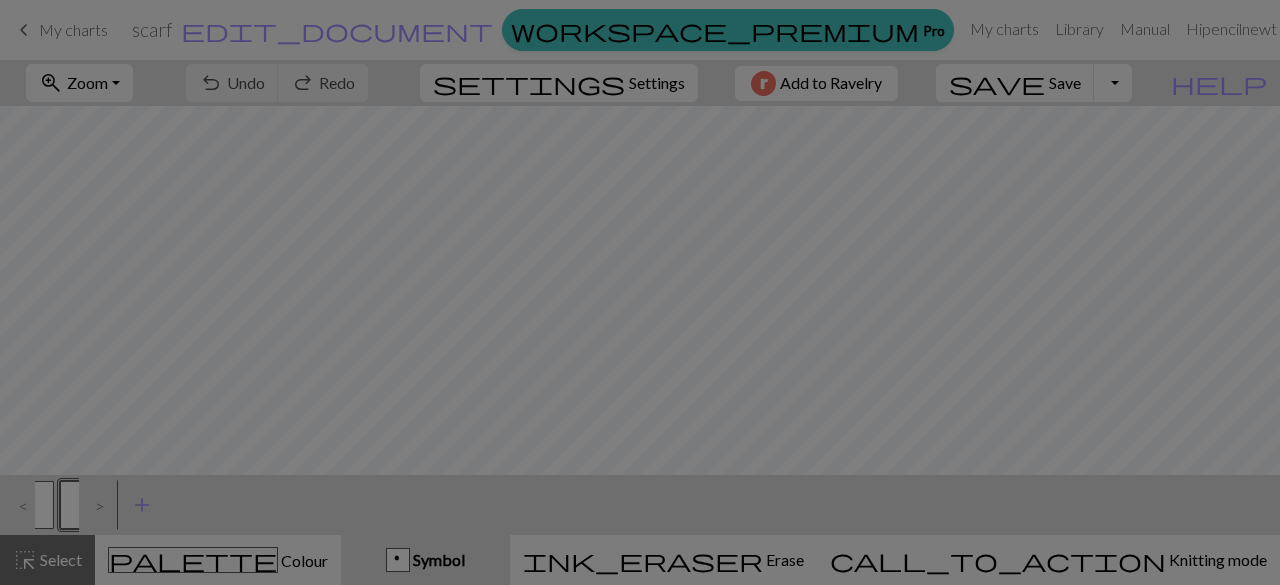 scroll, scrollTop: 0, scrollLeft: 0, axis: both 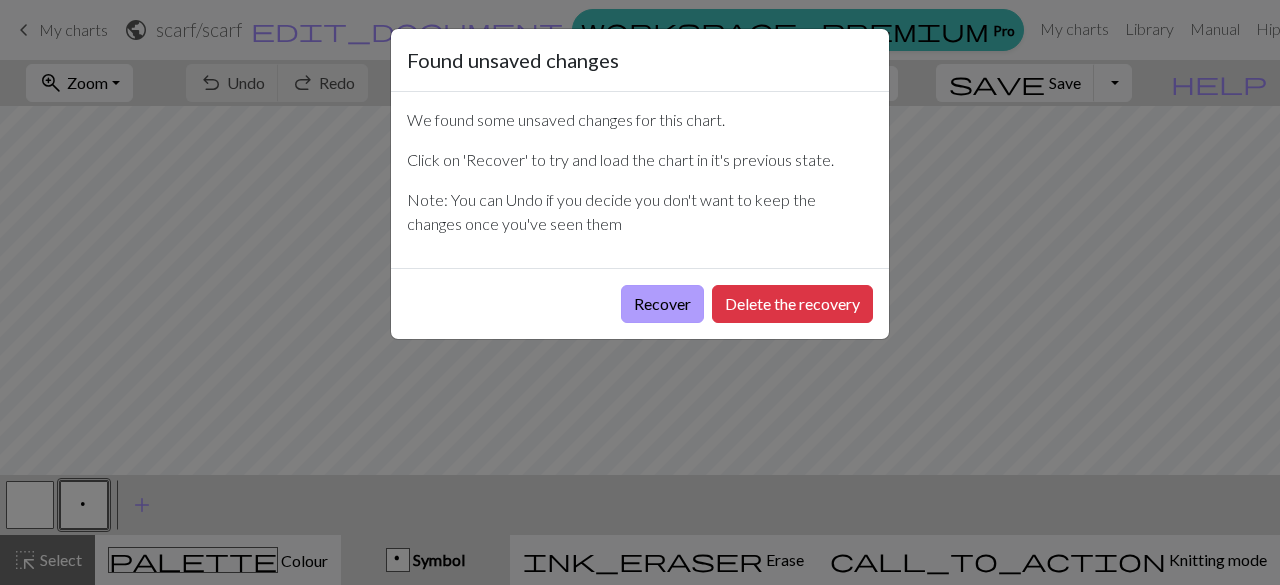 click on "Recover" at bounding box center (662, 304) 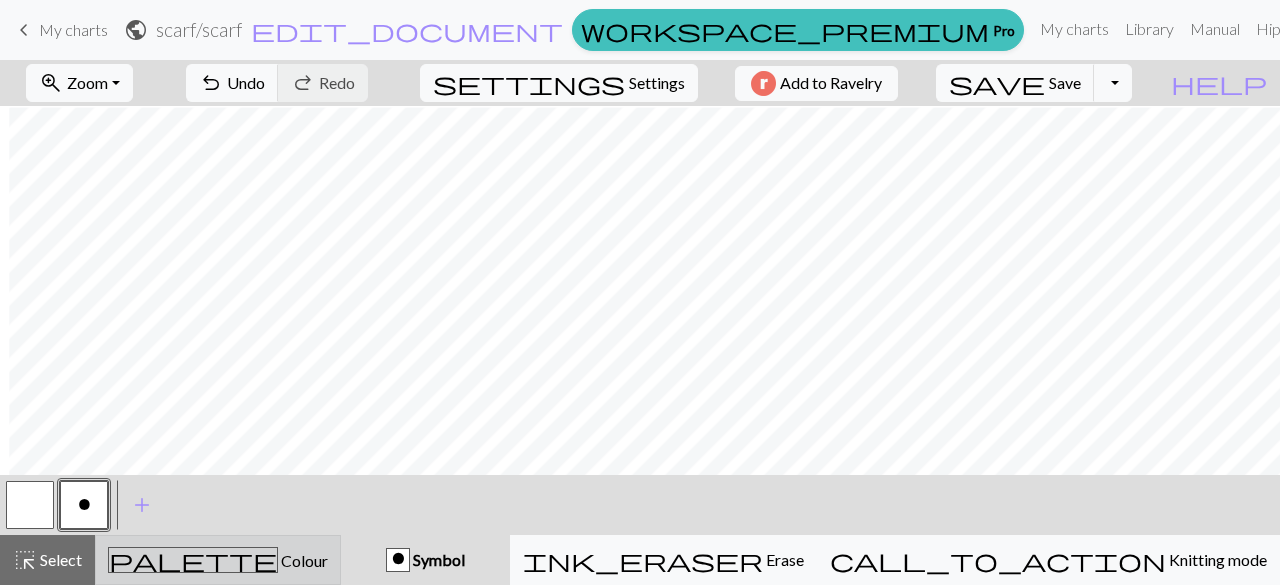scroll, scrollTop: 2694, scrollLeft: 9, axis: both 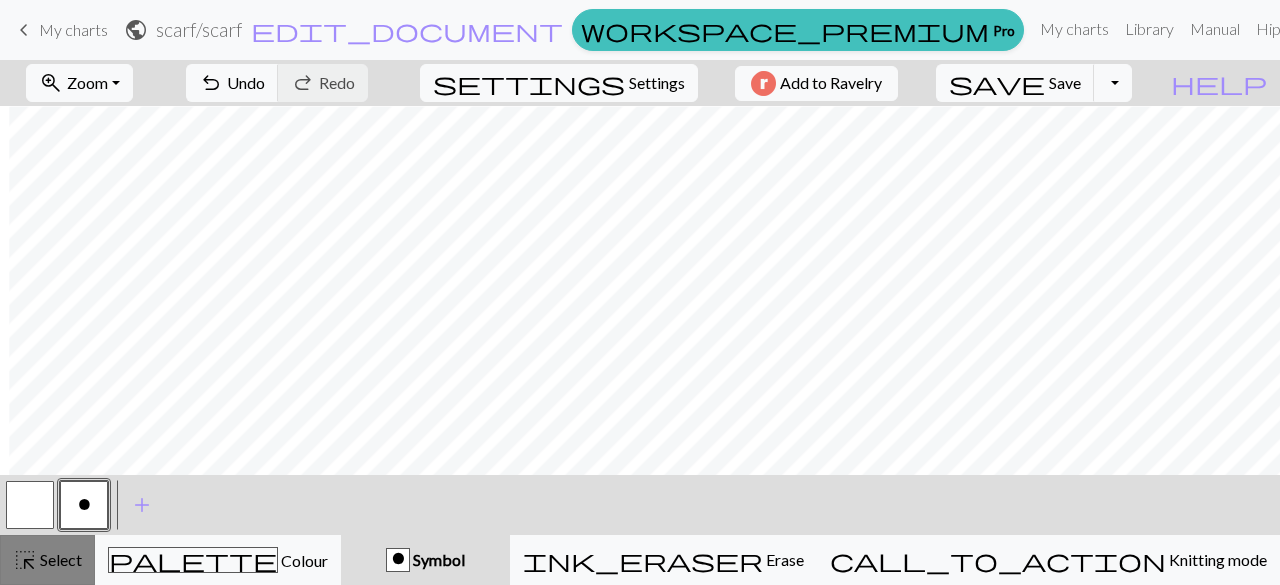 click on "Select" at bounding box center (59, 559) 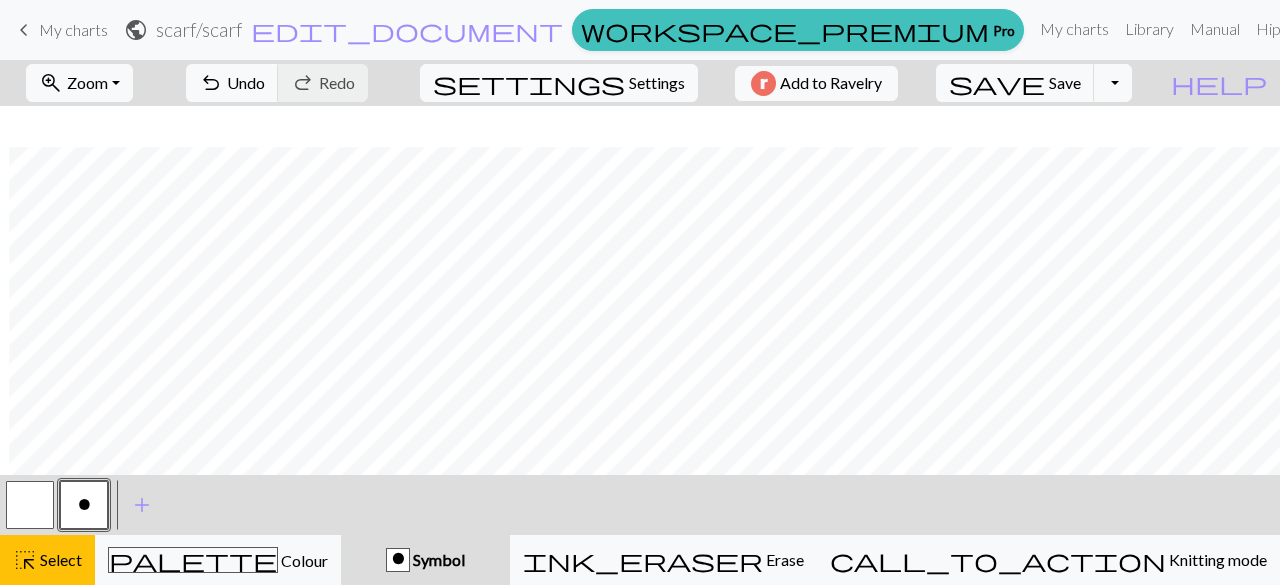 scroll, scrollTop: 2735, scrollLeft: 9, axis: both 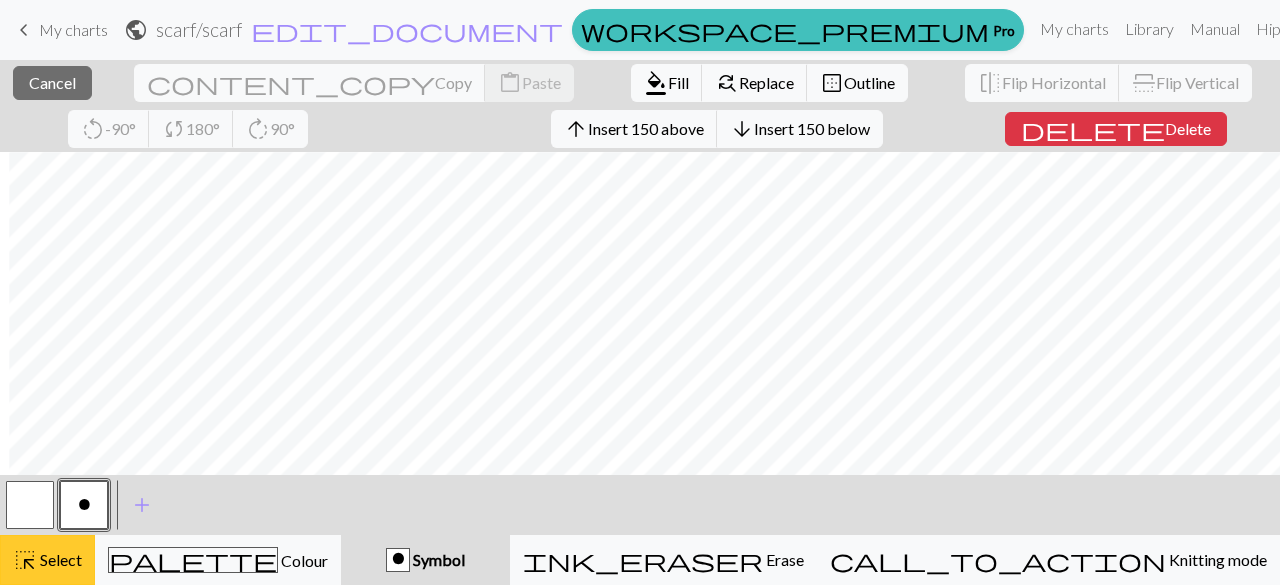 click on "Select" at bounding box center (59, 559) 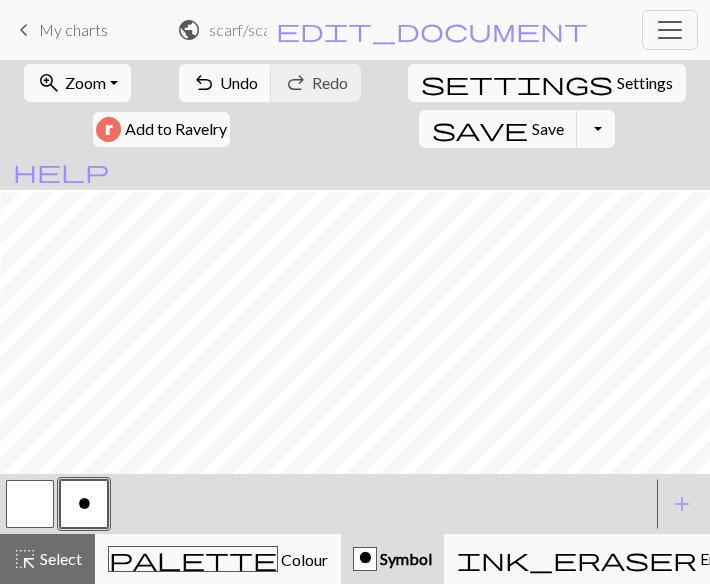 scroll, scrollTop: 2182, scrollLeft: 15, axis: both 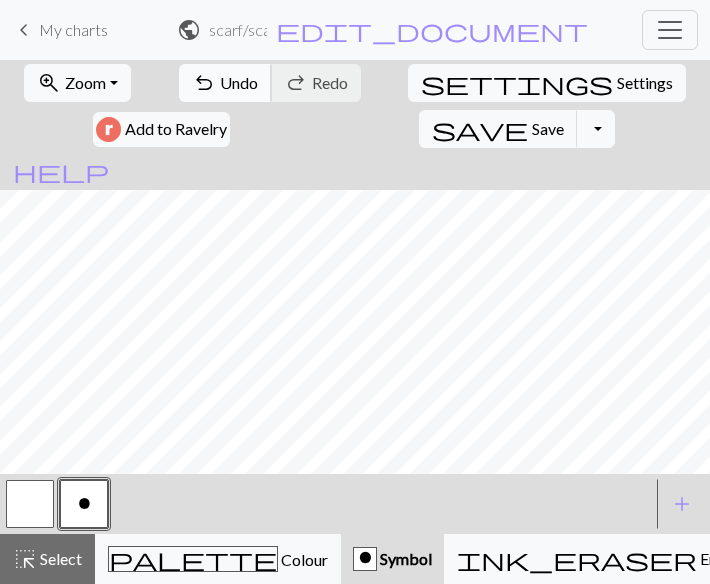 click on "Undo" at bounding box center (239, 82) 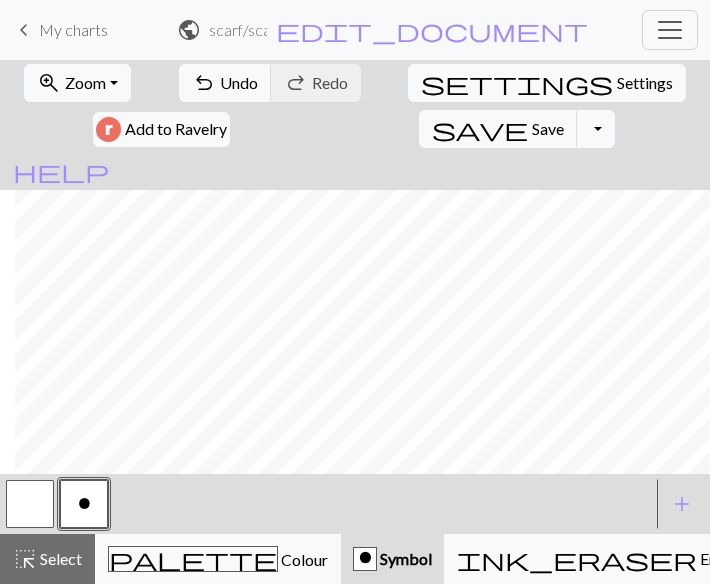 scroll, scrollTop: 1801, scrollLeft: 235, axis: both 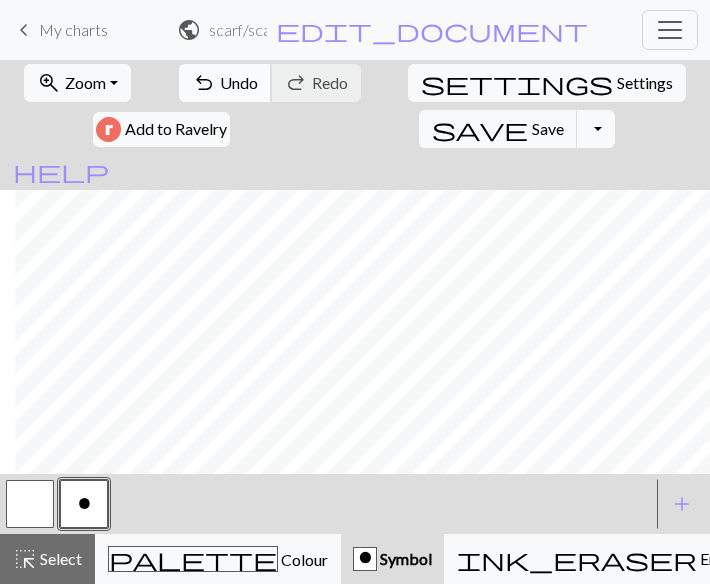 click on "Undo" at bounding box center (239, 82) 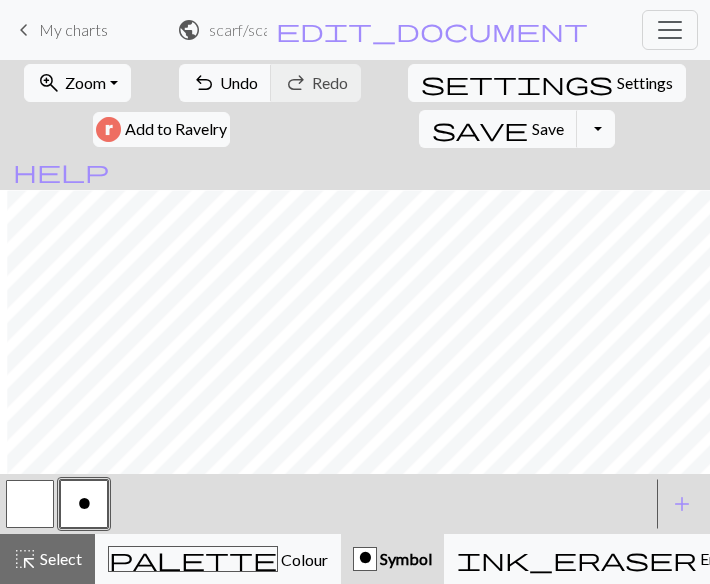 scroll, scrollTop: 1738, scrollLeft: 228, axis: both 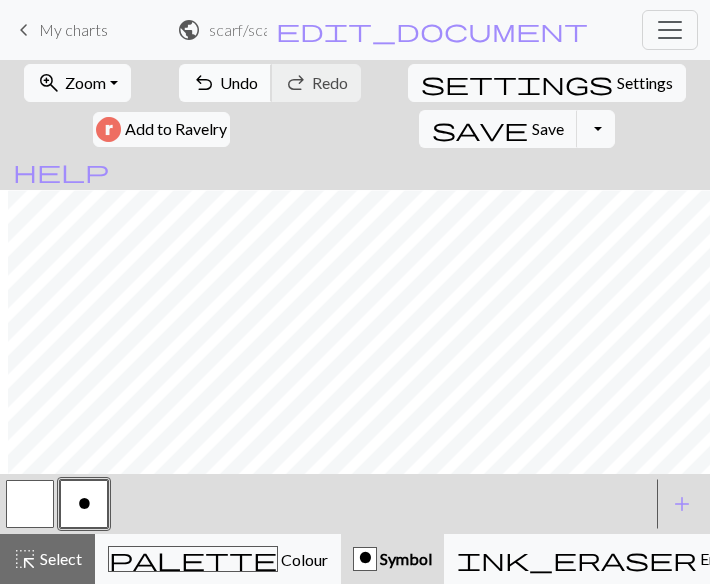 click on "Undo" at bounding box center (239, 82) 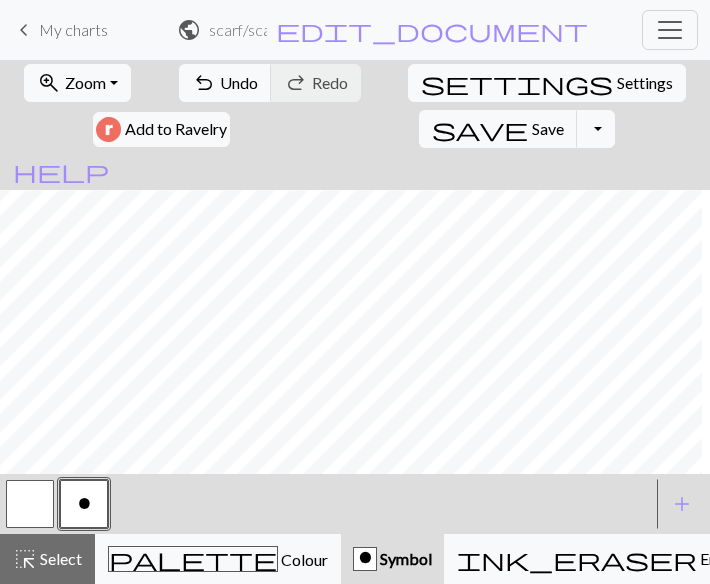 scroll, scrollTop: 1738, scrollLeft: 0, axis: vertical 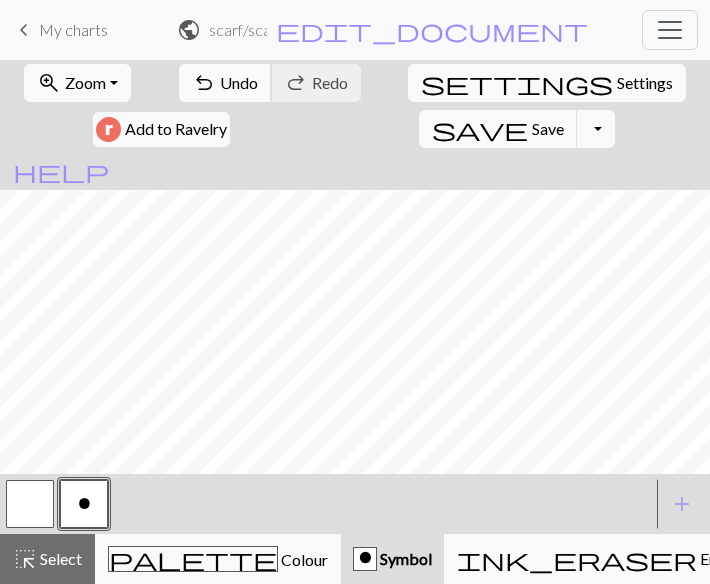 click on "Undo" at bounding box center [239, 82] 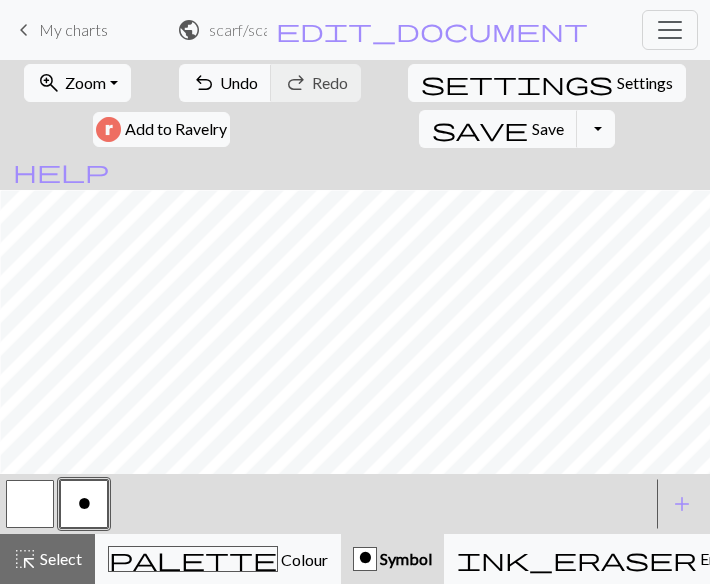 scroll, scrollTop: 1712, scrollLeft: 126, axis: both 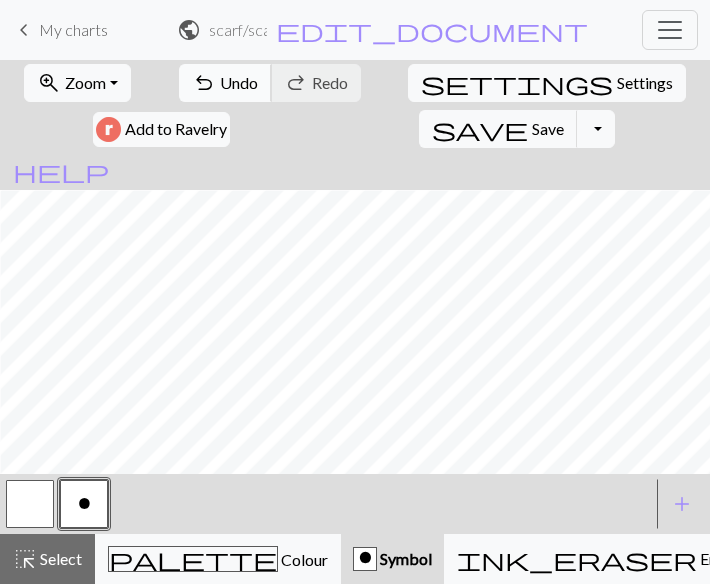 drag, startPoint x: 176, startPoint y: 81, endPoint x: 151, endPoint y: 87, distance: 25.70992 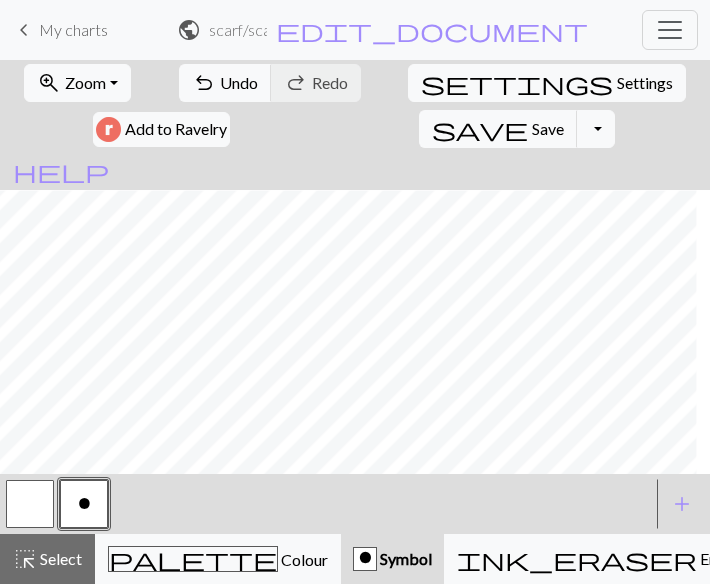 scroll, scrollTop: 1712, scrollLeft: 0, axis: vertical 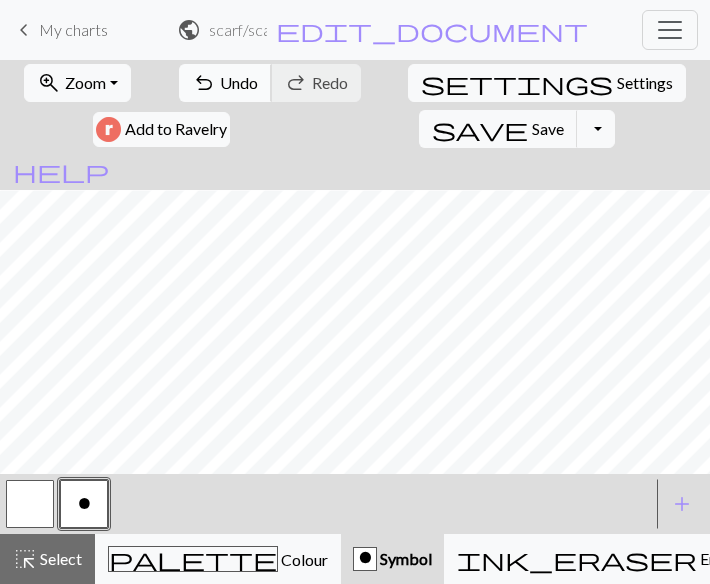 click on "Undo" at bounding box center [239, 82] 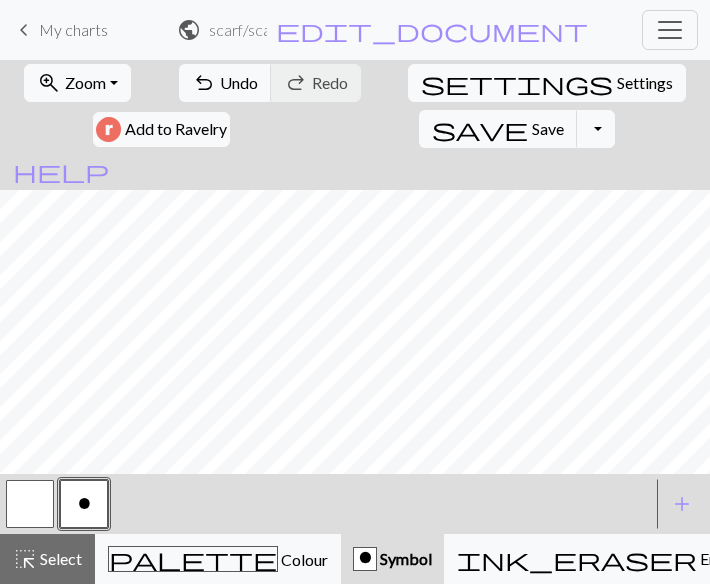 scroll, scrollTop: 1420, scrollLeft: 206, axis: both 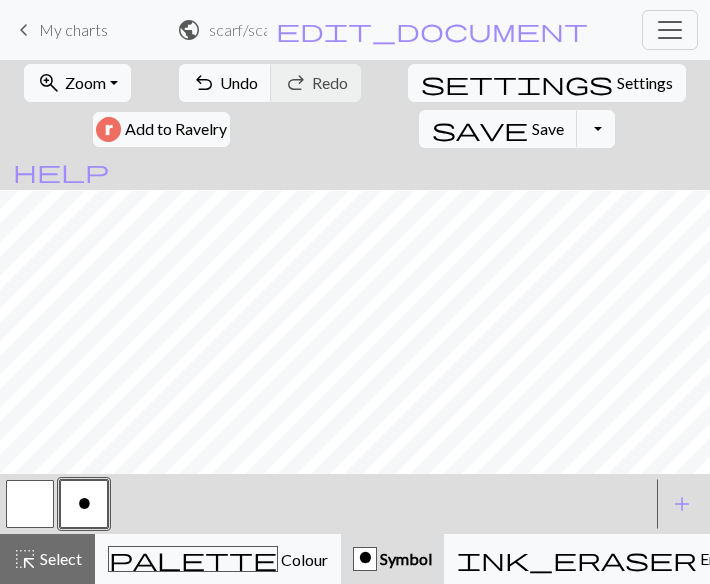 click at bounding box center [30, 504] 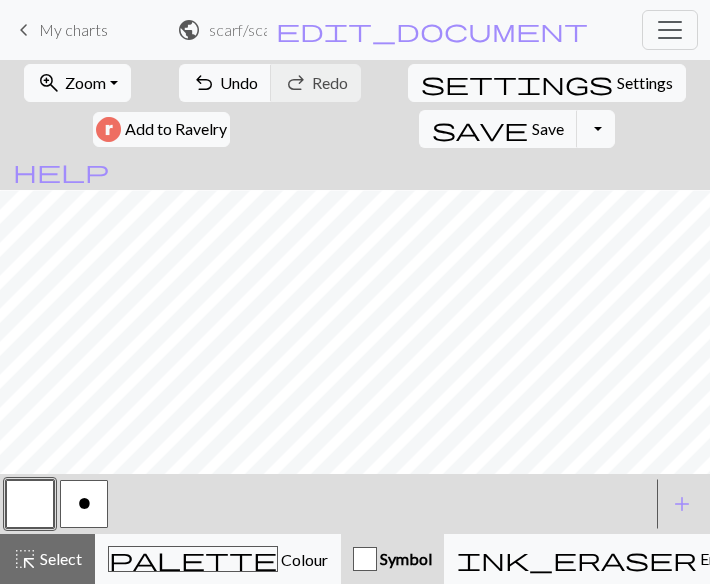 click on "o" at bounding box center (84, 506) 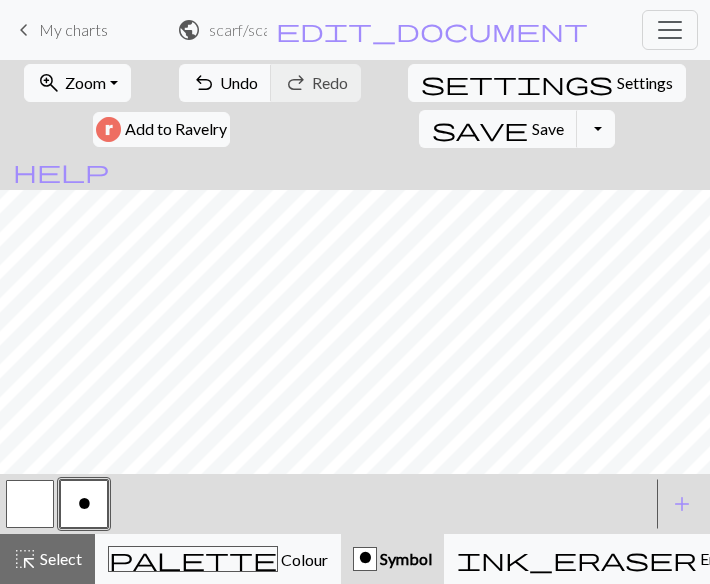 scroll, scrollTop: 887, scrollLeft: 4, axis: both 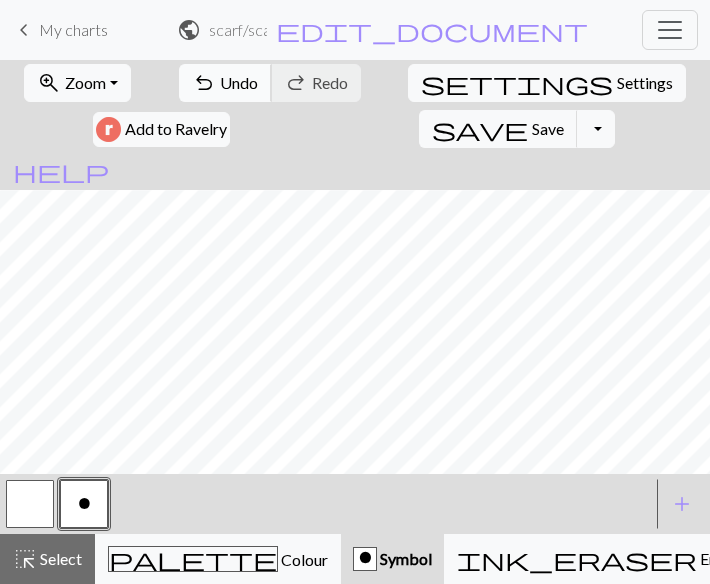 click on "Undo" at bounding box center (239, 82) 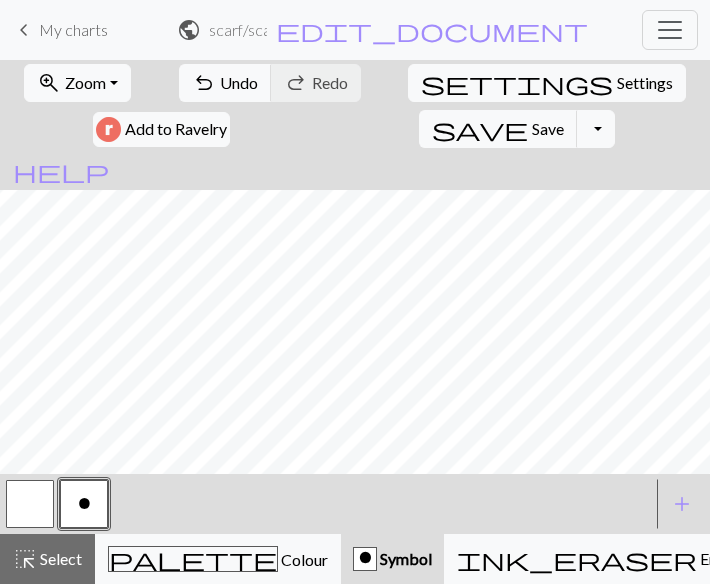 scroll, scrollTop: 814, scrollLeft: 4, axis: both 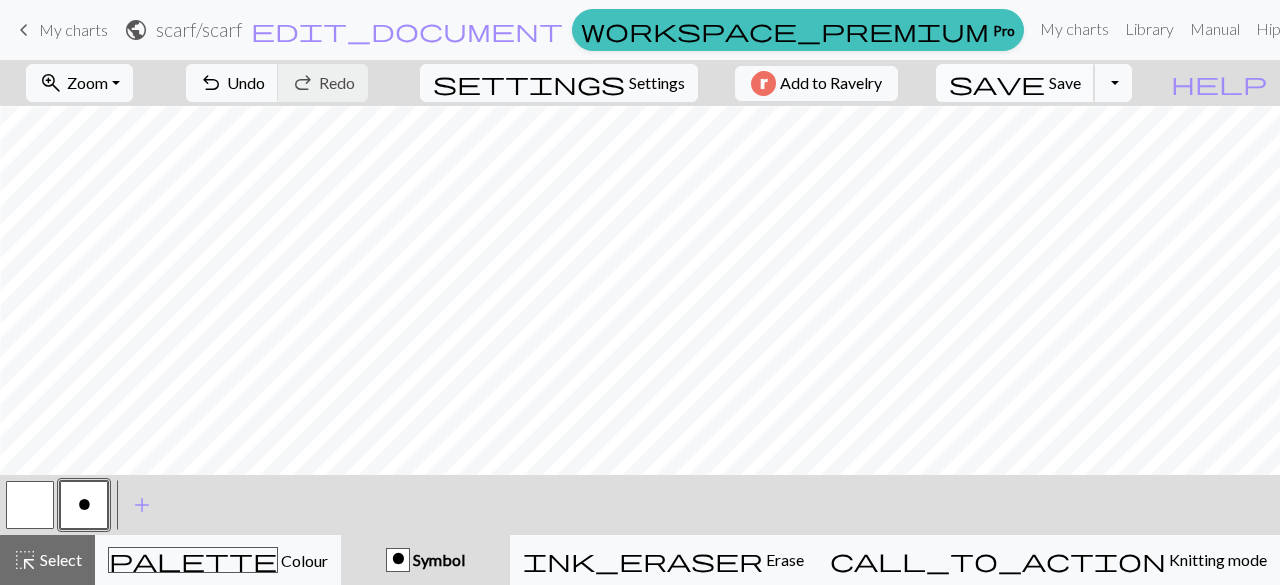 click on "save Save Save" at bounding box center (1015, 83) 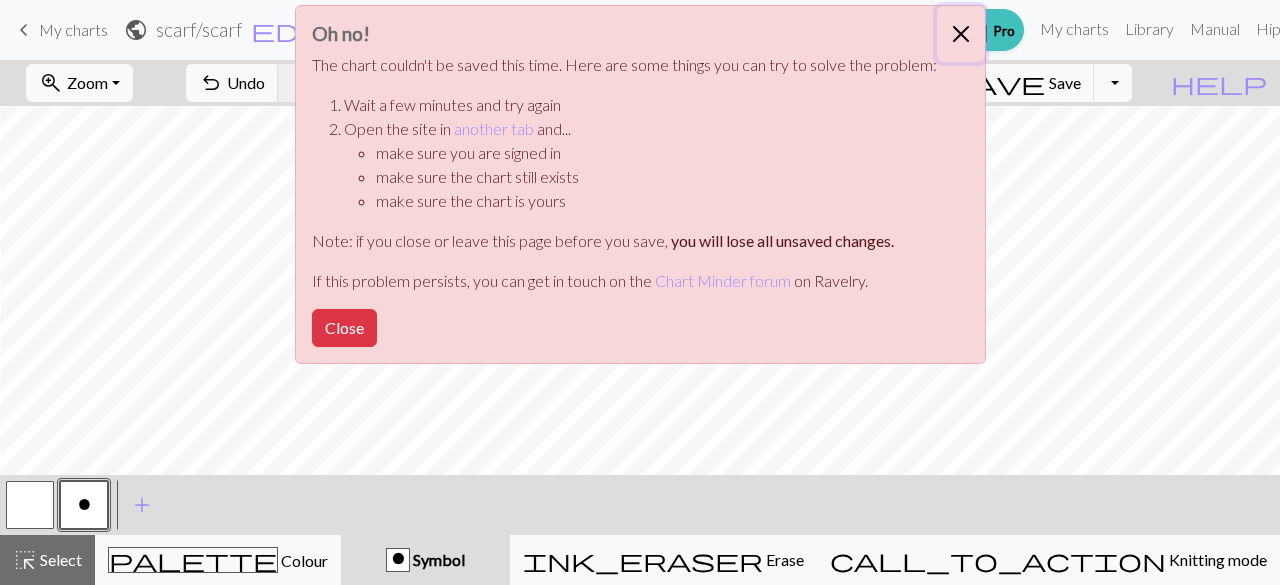 click at bounding box center (961, 34) 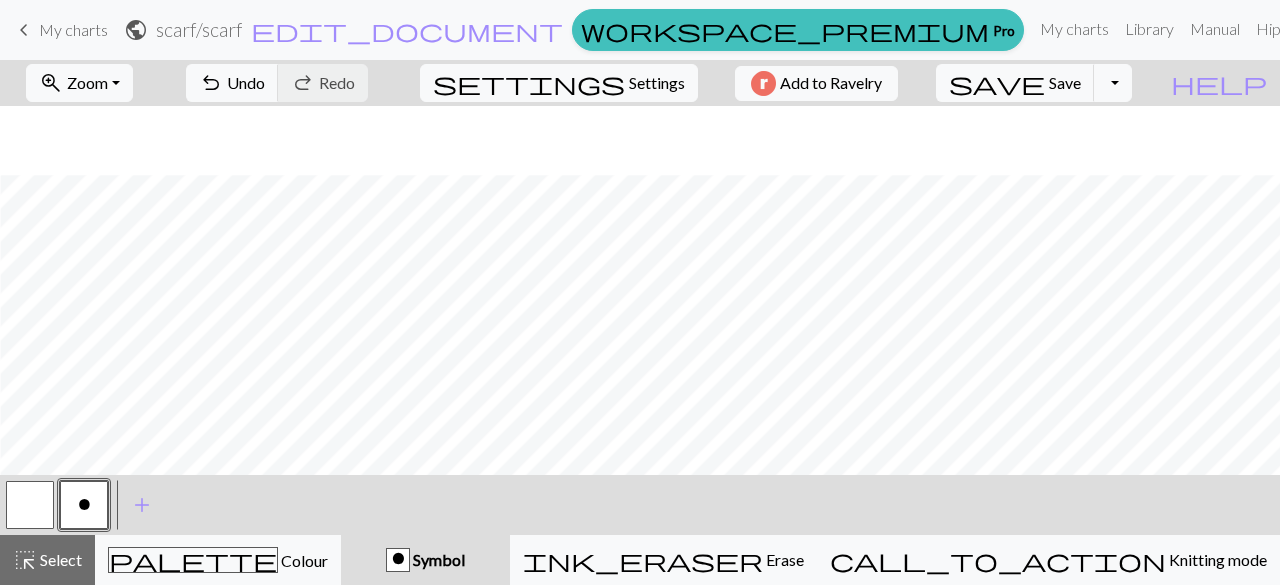 scroll, scrollTop: 2022, scrollLeft: 0, axis: vertical 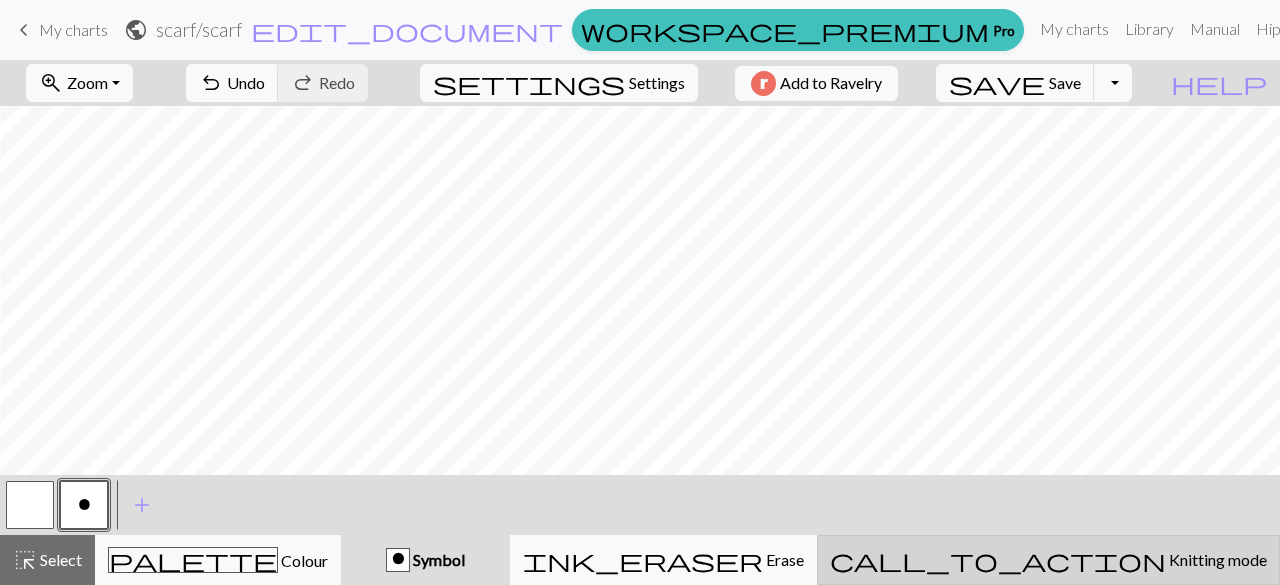click on "Knitting mode" at bounding box center (1216, 559) 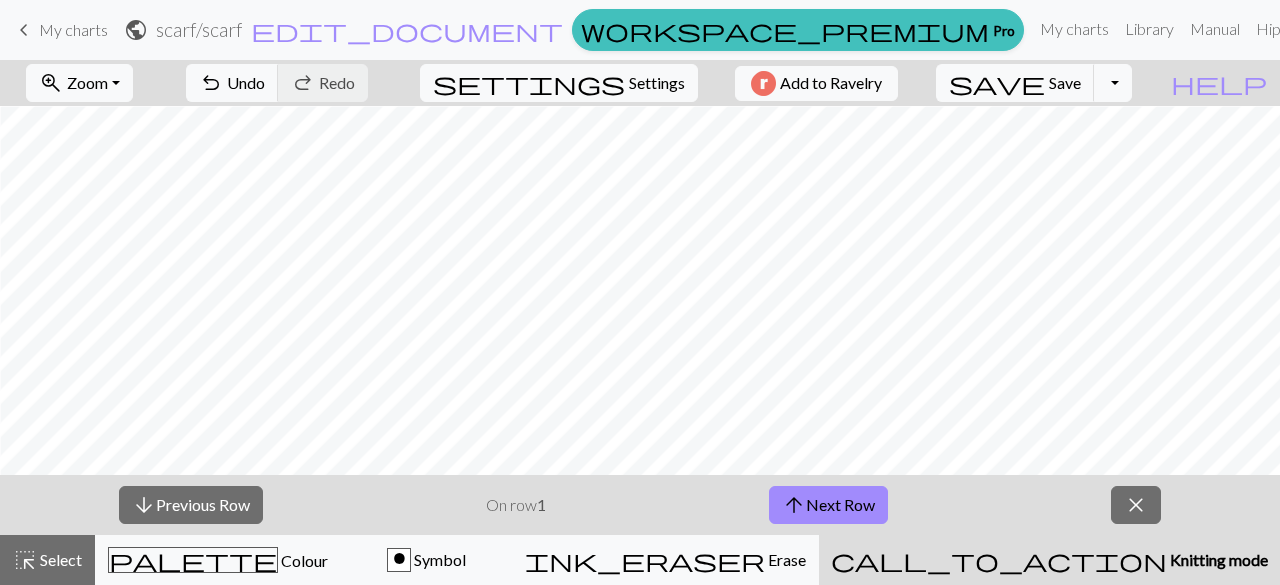 scroll, scrollTop: 2096, scrollLeft: 0, axis: vertical 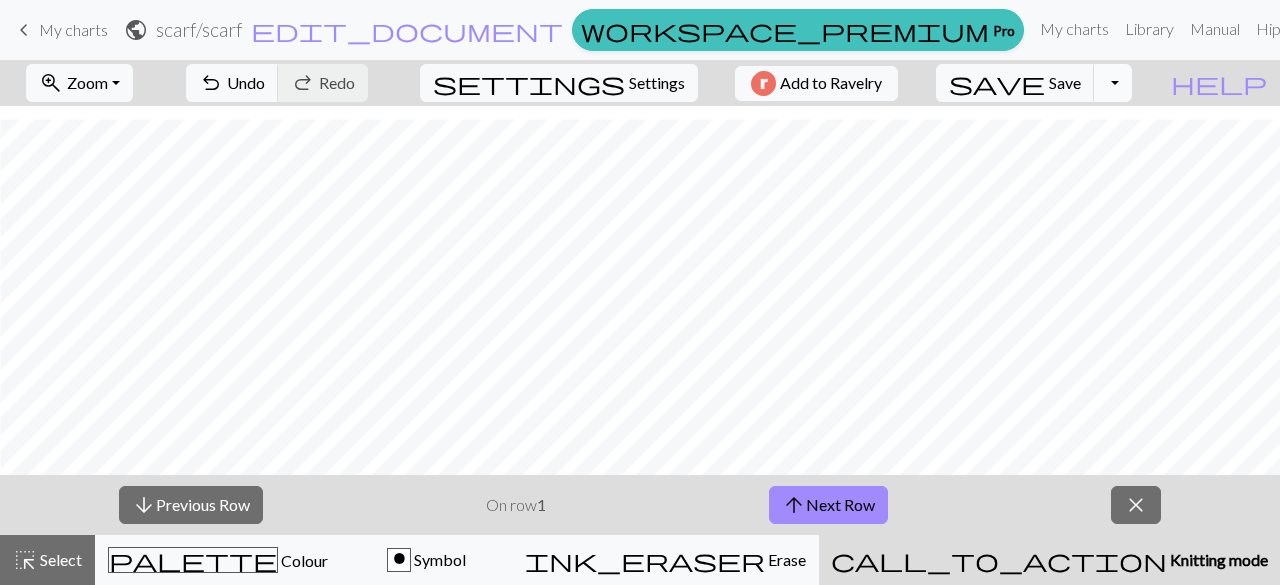 click on "Toggle Dropdown" at bounding box center (1113, 83) 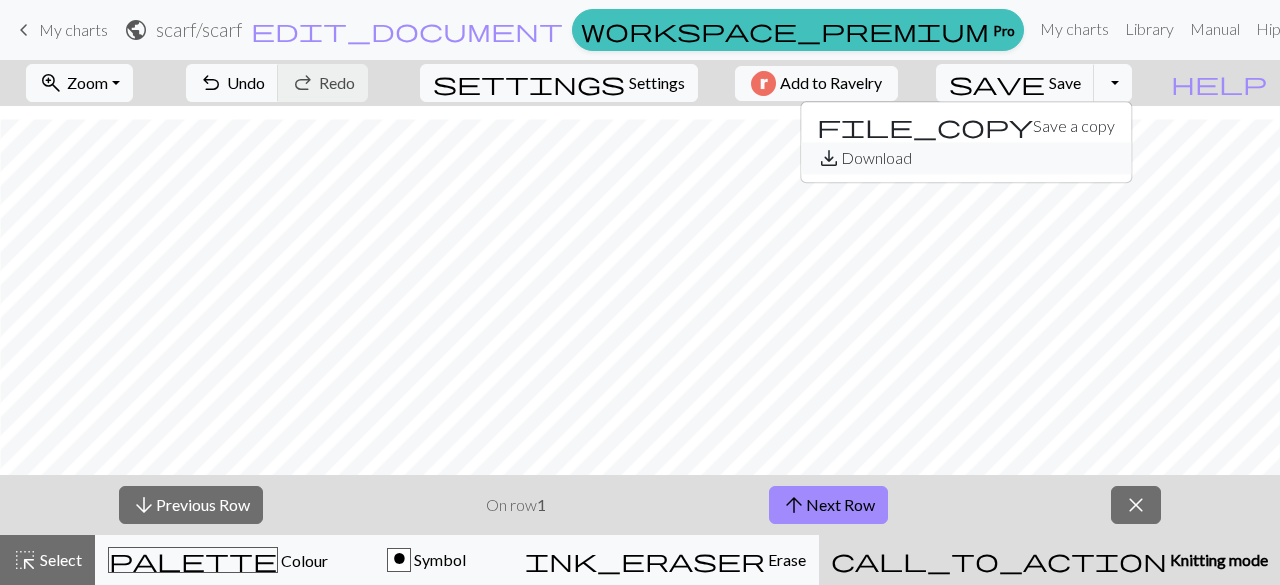 click on "save_alt  Download" at bounding box center (966, 158) 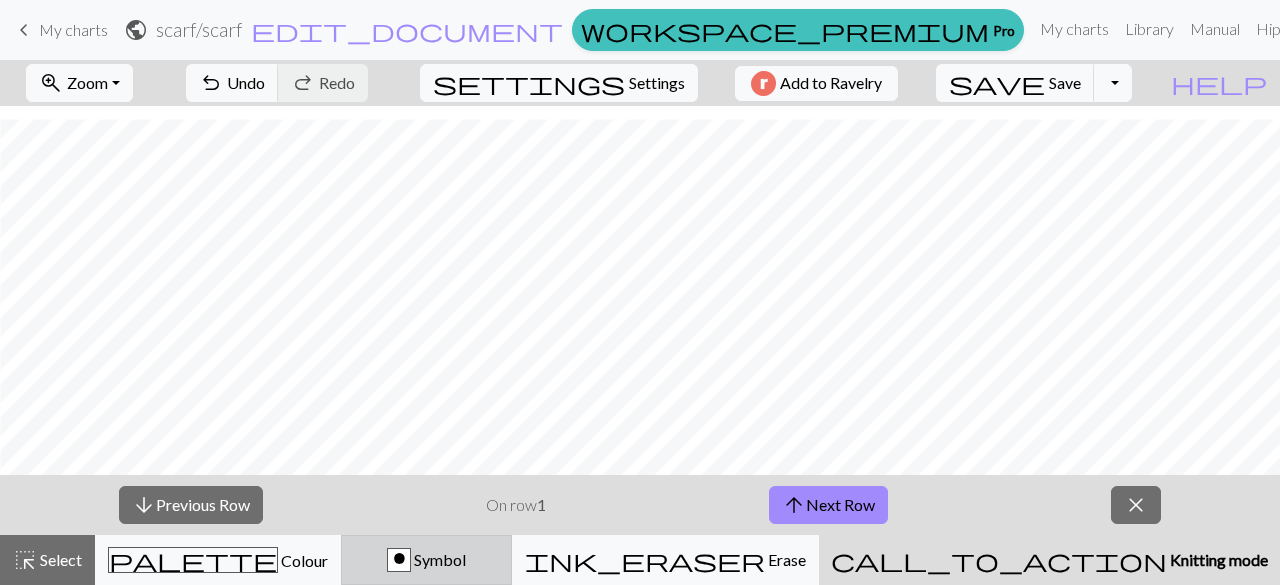 click on "Symbol" at bounding box center (438, 559) 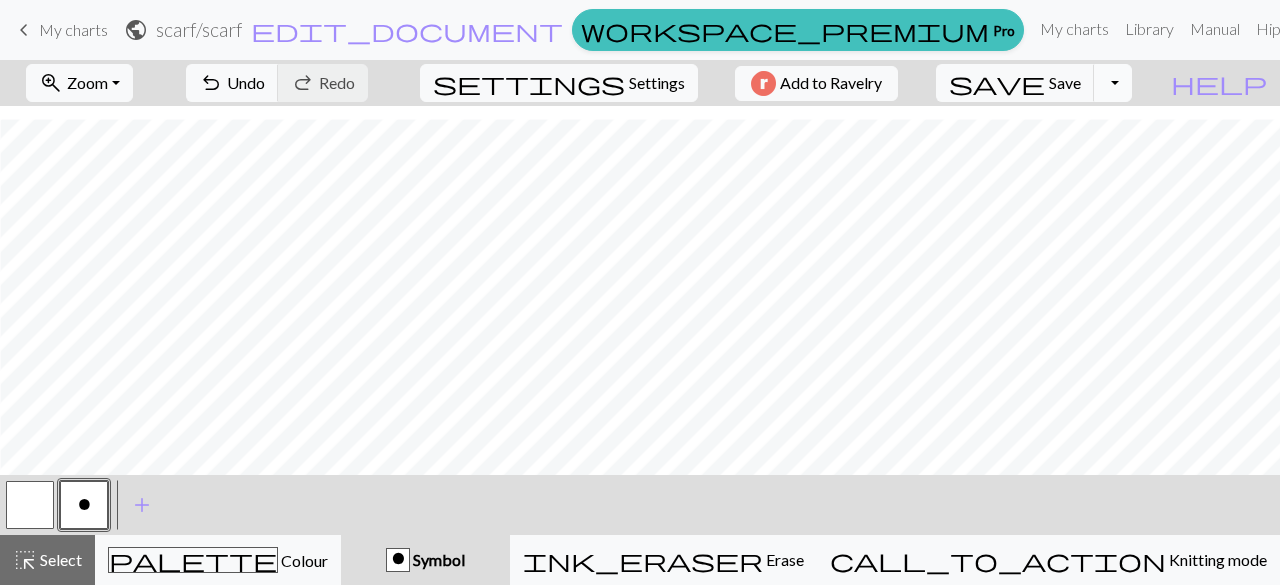 click on "Toggle Dropdown" at bounding box center [1113, 83] 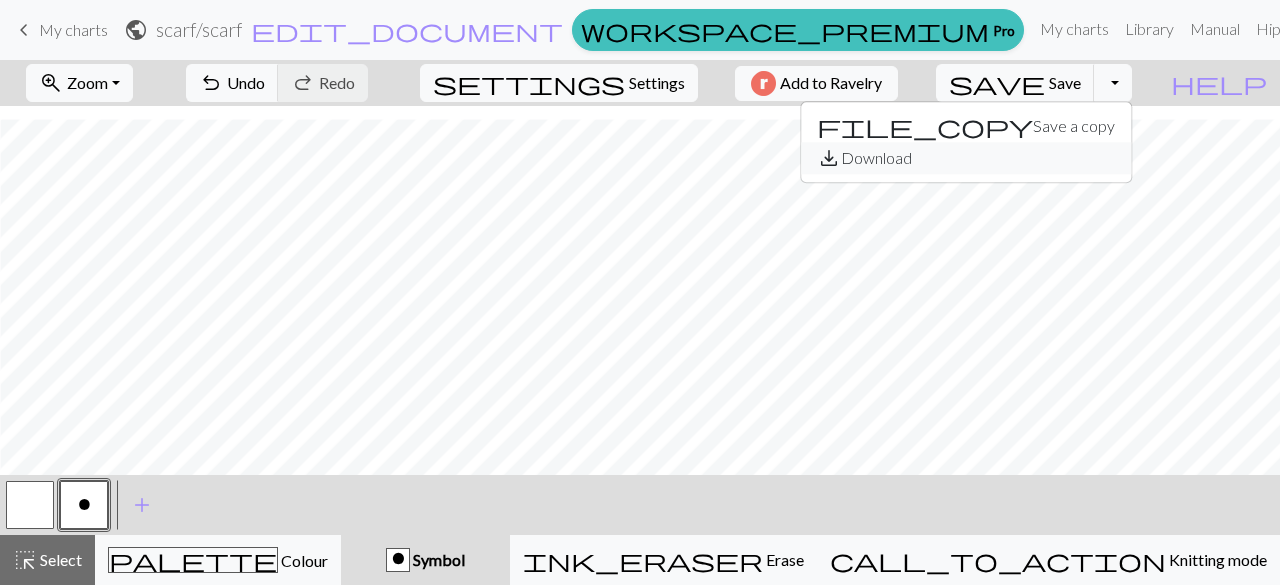 click on "save_alt  Download" at bounding box center [966, 158] 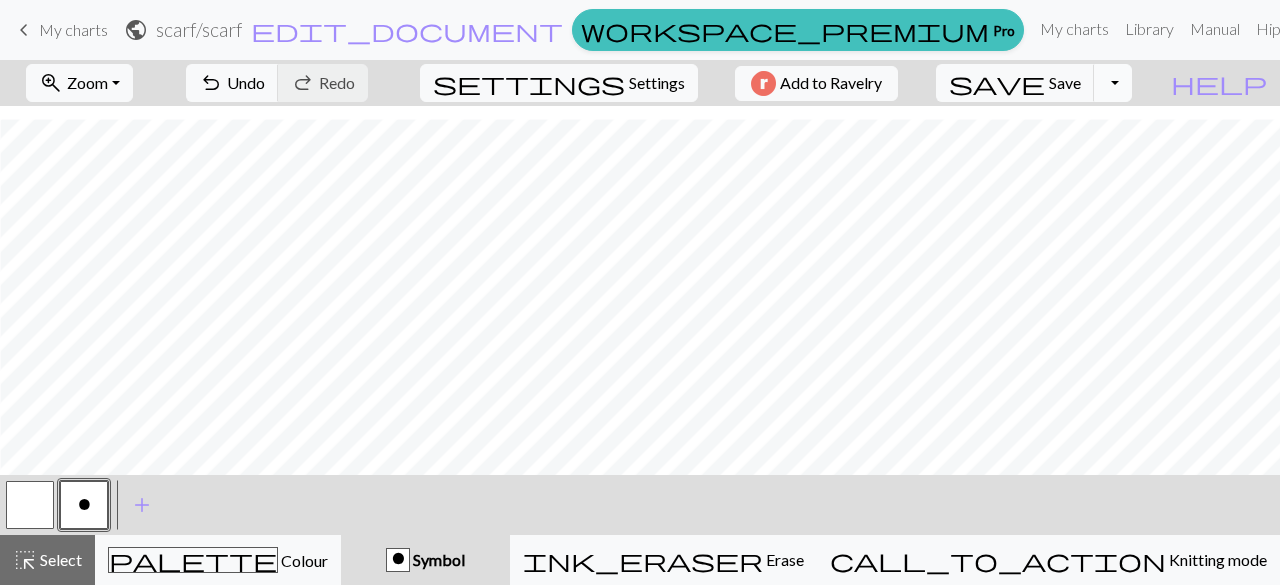 click on "Toggle Dropdown" at bounding box center (1113, 83) 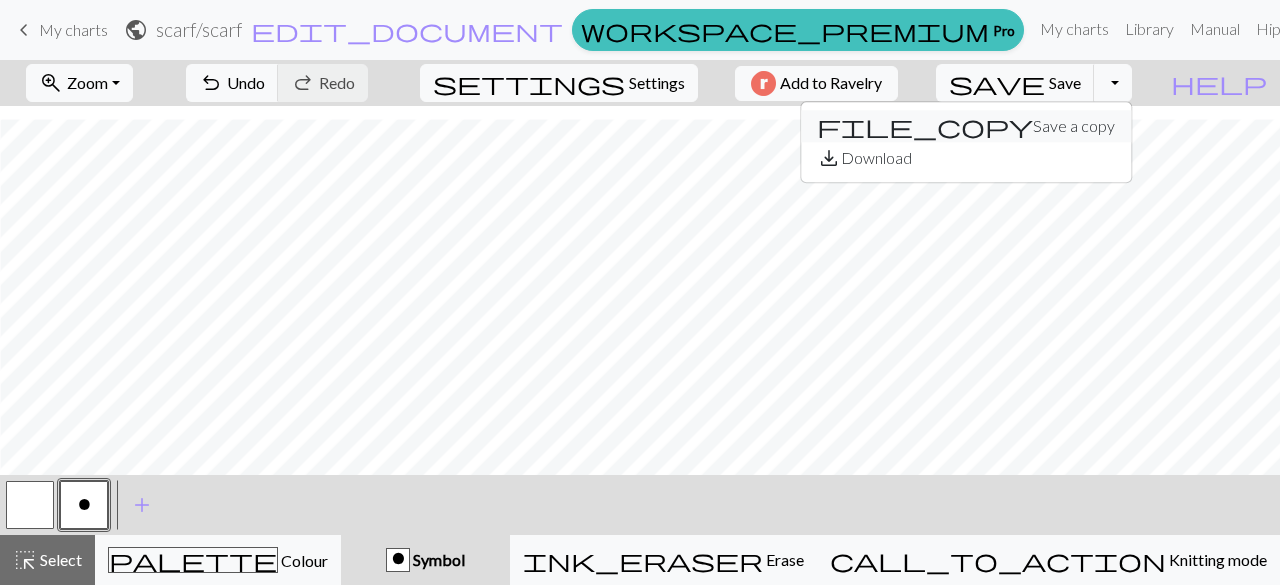 click on "file_copy  Save a copy" at bounding box center (966, 126) 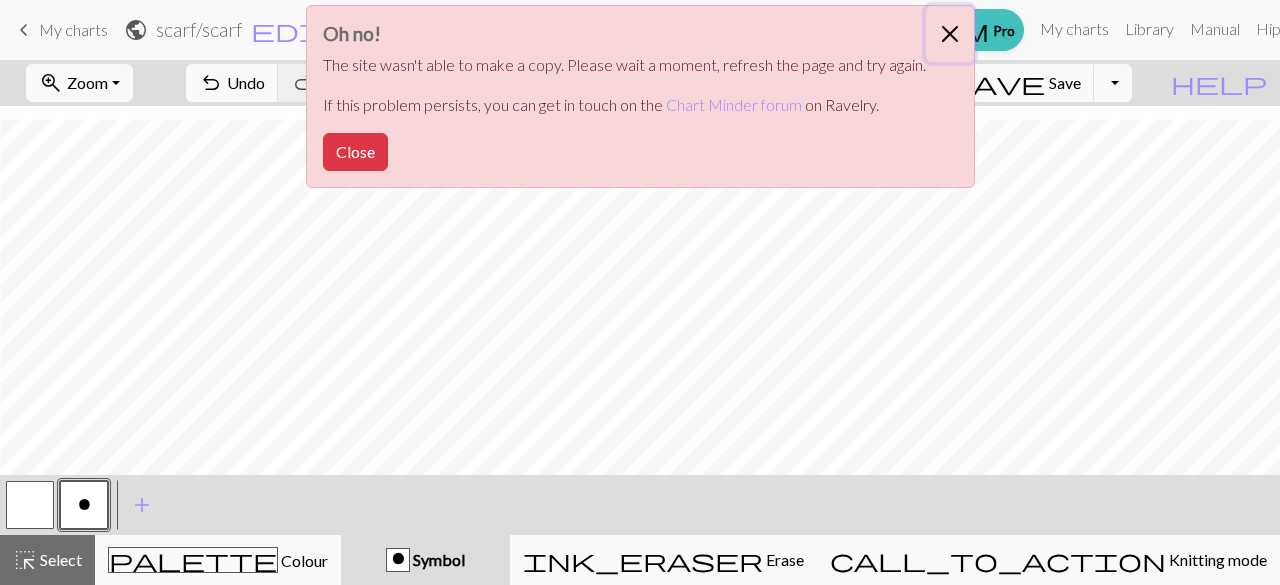 click at bounding box center [950, 34] 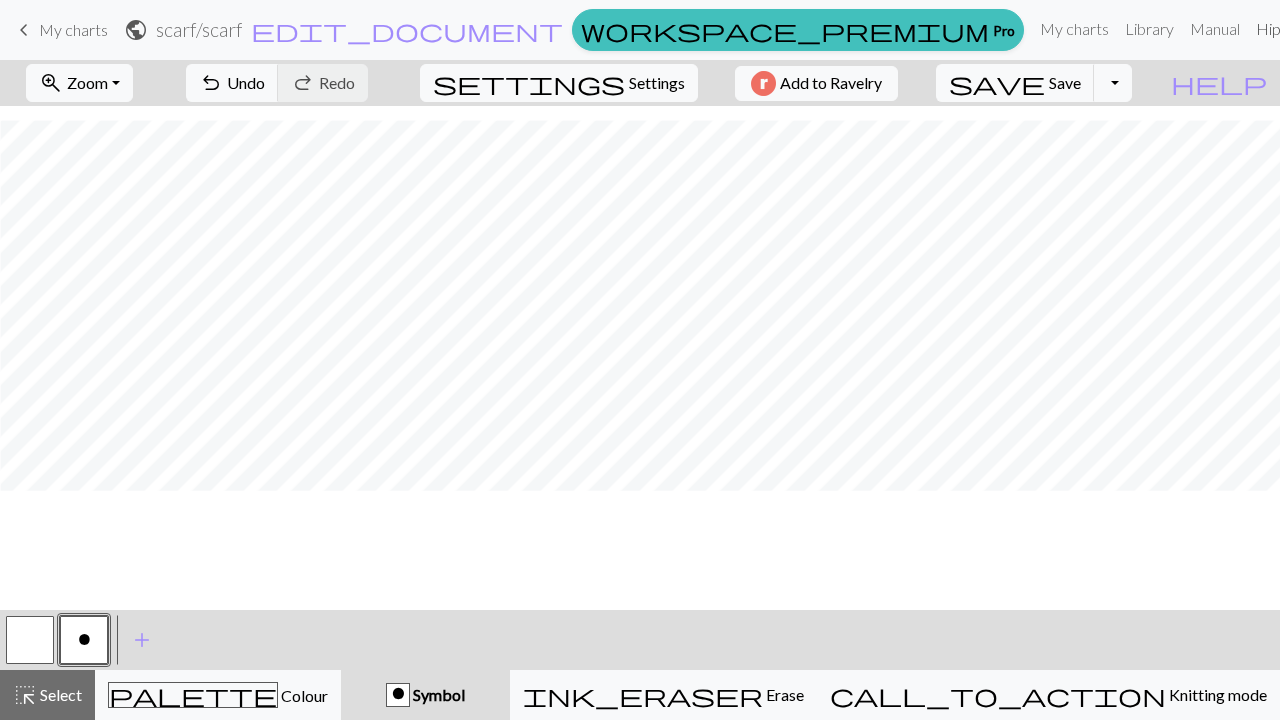 scroll, scrollTop: 1080, scrollLeft: 0, axis: vertical 